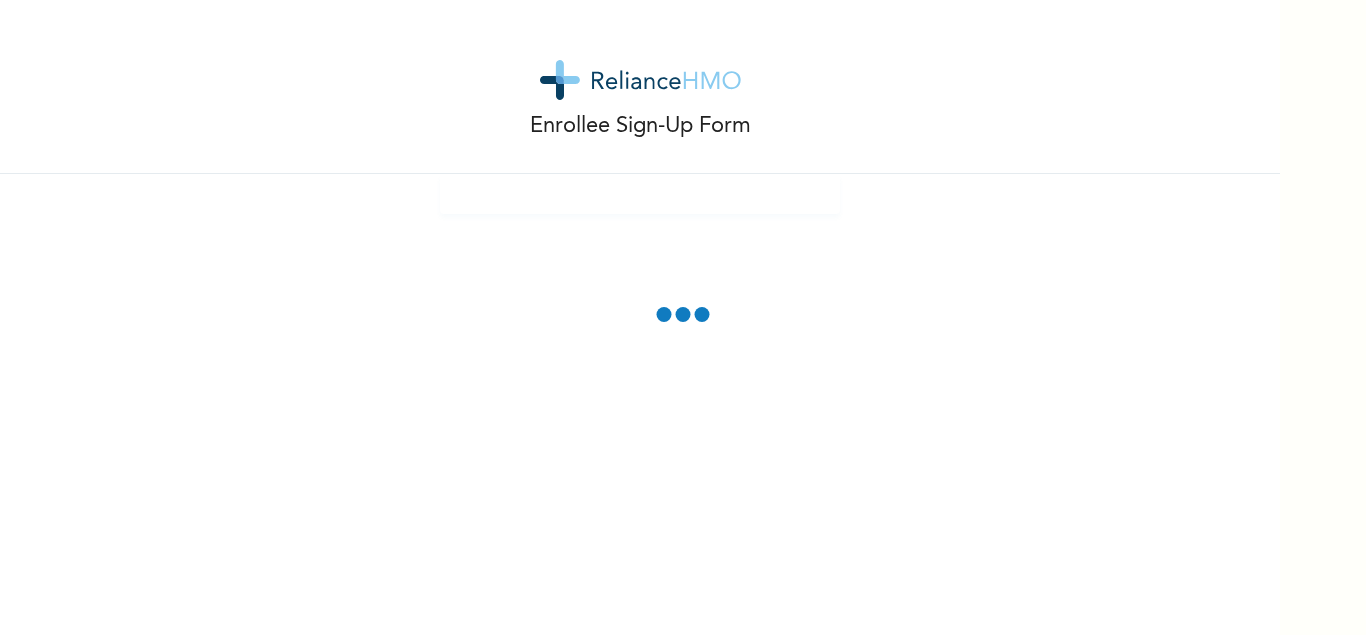 scroll, scrollTop: 0, scrollLeft: 0, axis: both 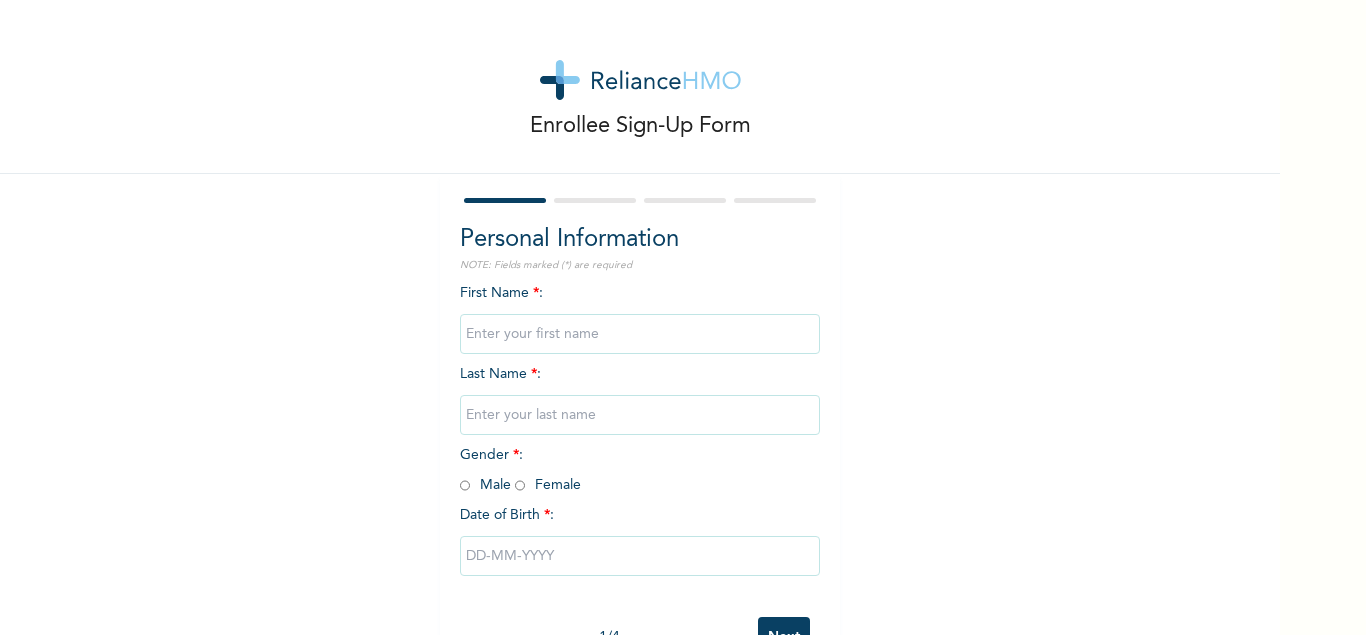 click at bounding box center (640, 334) 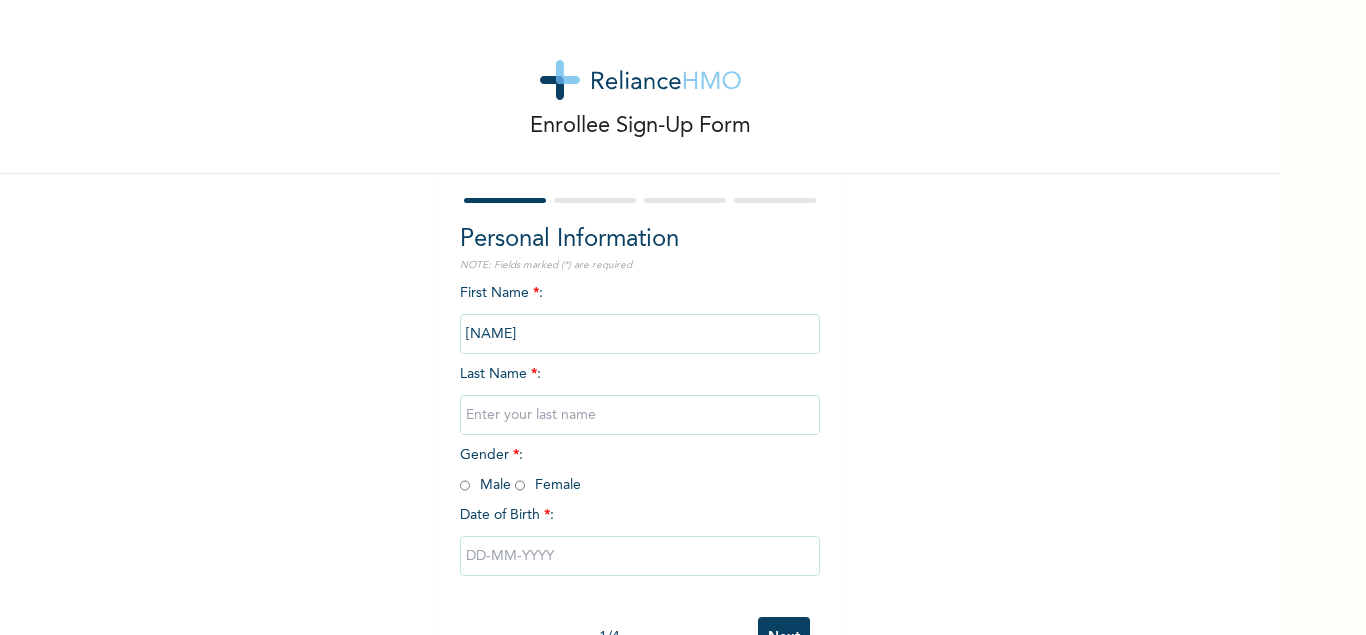 type on "[NAME]" 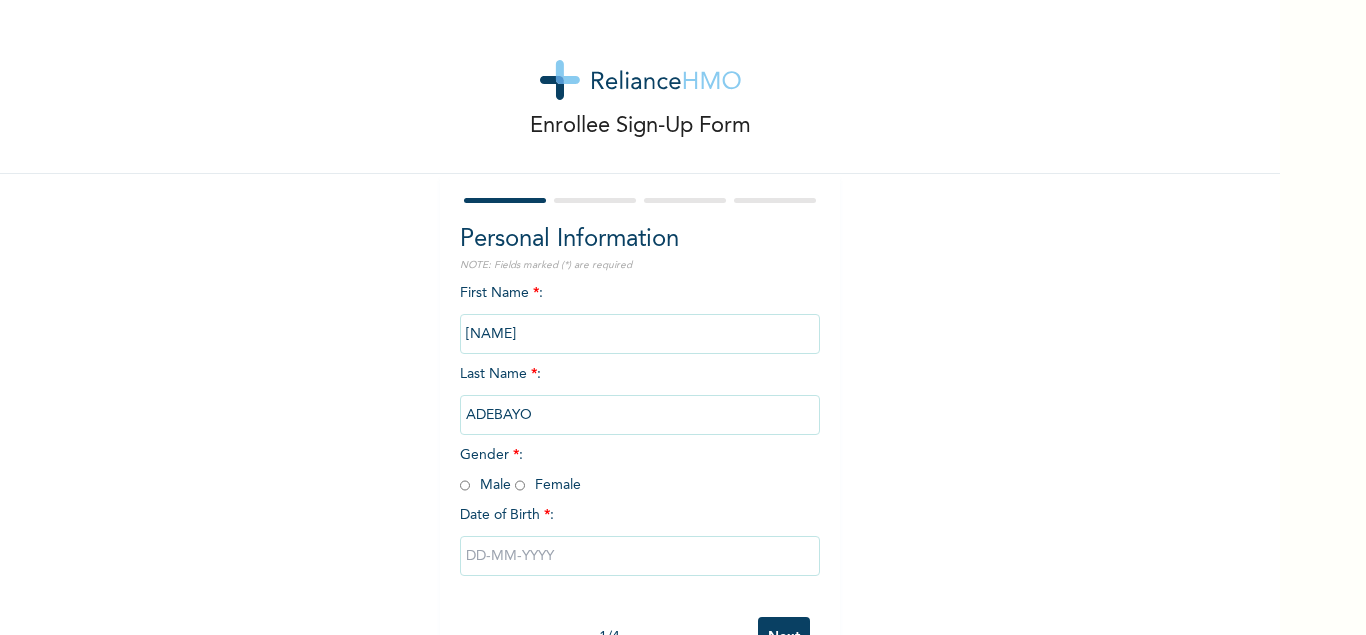 type on "ADEBAYO" 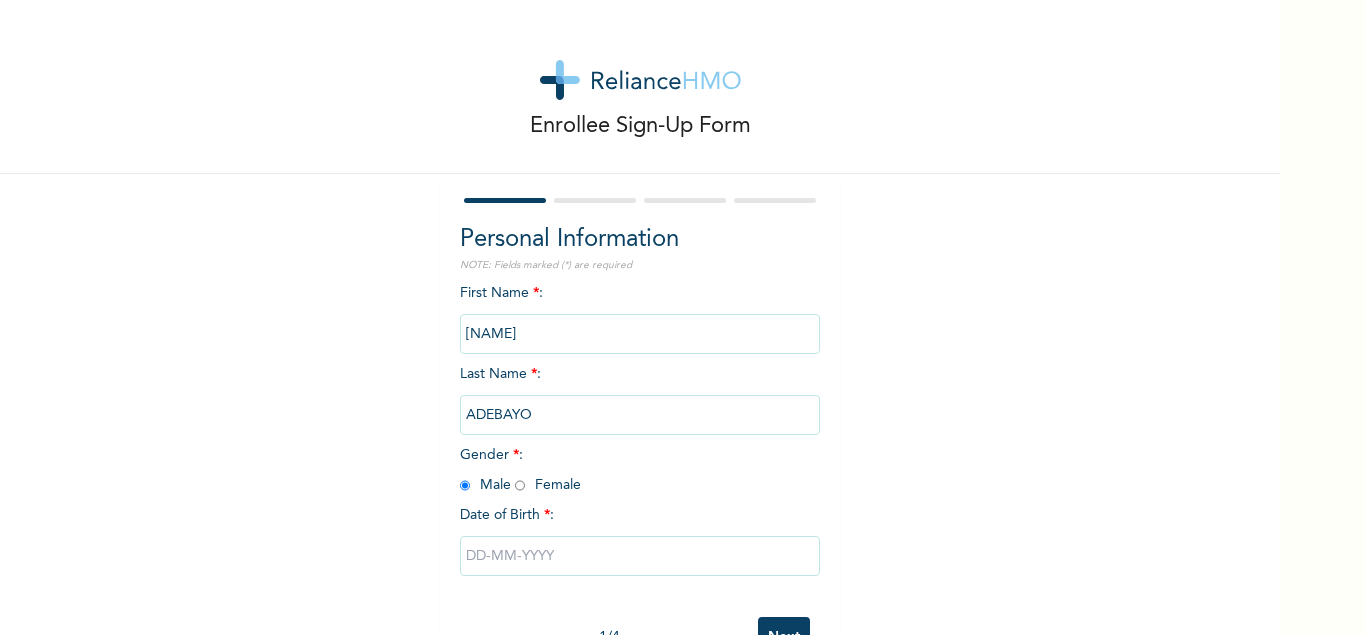 click at bounding box center [640, 556] 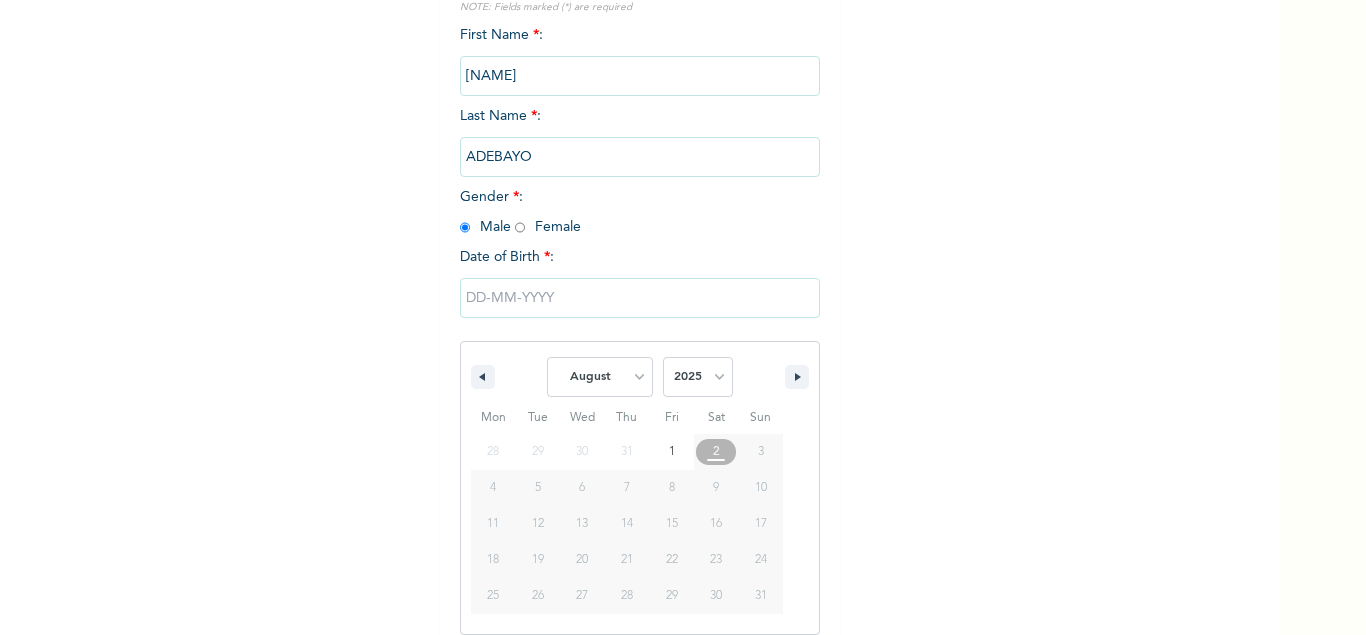 scroll, scrollTop: 259, scrollLeft: 0, axis: vertical 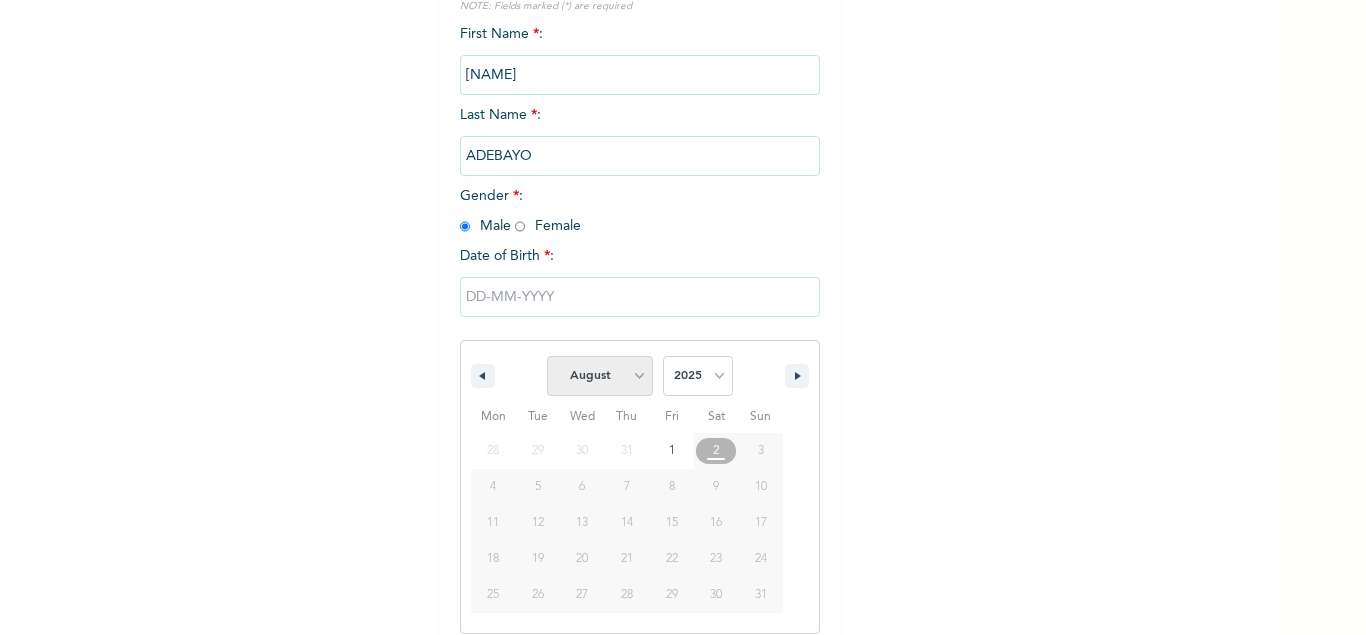 click on "January February March April May June July August September October November December" at bounding box center [600, 376] 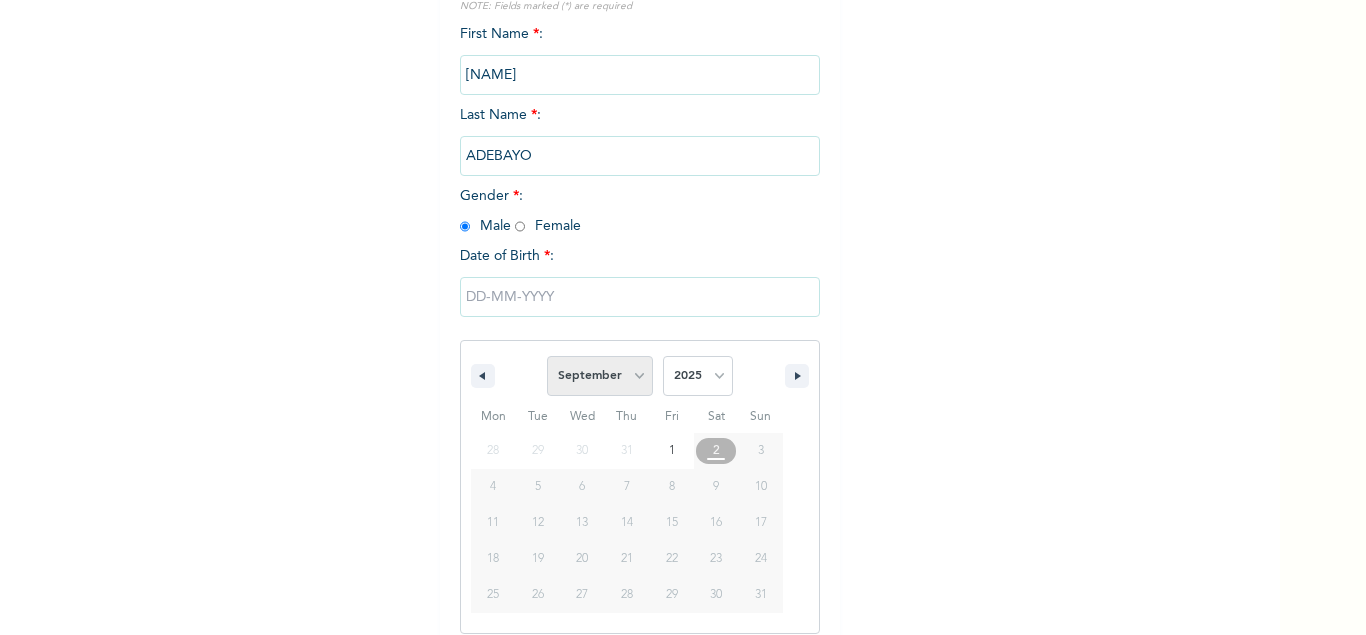 click on "September" at bounding box center (0, 0) 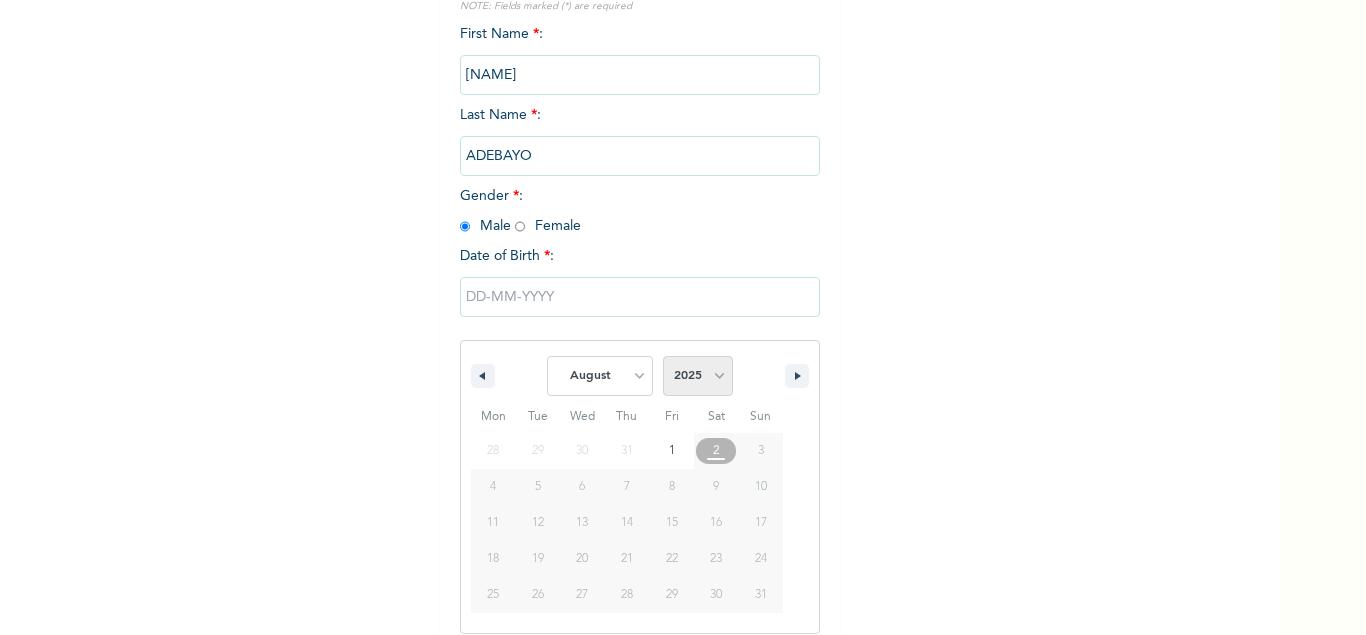 click on "2025 2024 2023 2022 2021 2020 2019 2018 2017 2016 2015 2014 2013 2012 2011 2010 2009 2008 2007 2006 2005 2004 2003 2002 2001 2000 1999 1998 1997 1996 1995 1994 1993 1992 1991 1990 1989 1988 1987 1986 1985 1984 1983 1982 1981 1980 1979 1978 1977 1976 1975 1974 1973 1972 1971 1970 1969 1968 1967 1966 1965 1964 1963 1962 1961 1960 1959 1958 1957 1956 1955 1954 1953 1952 1951 1950 1949 1948 1947 1946 1945 1944 1943 1942 1941 1940 1939 1938 1937 1936 1935 1934 1933 1932 1931 1930 1929 1928 1927 1926 1925 1924 1923 1922 1921 1920 1919 1918 1917 1916 1915 1914 1913 1912 1911 1910 1909 1908 1907 1906 1905" at bounding box center (698, 376) 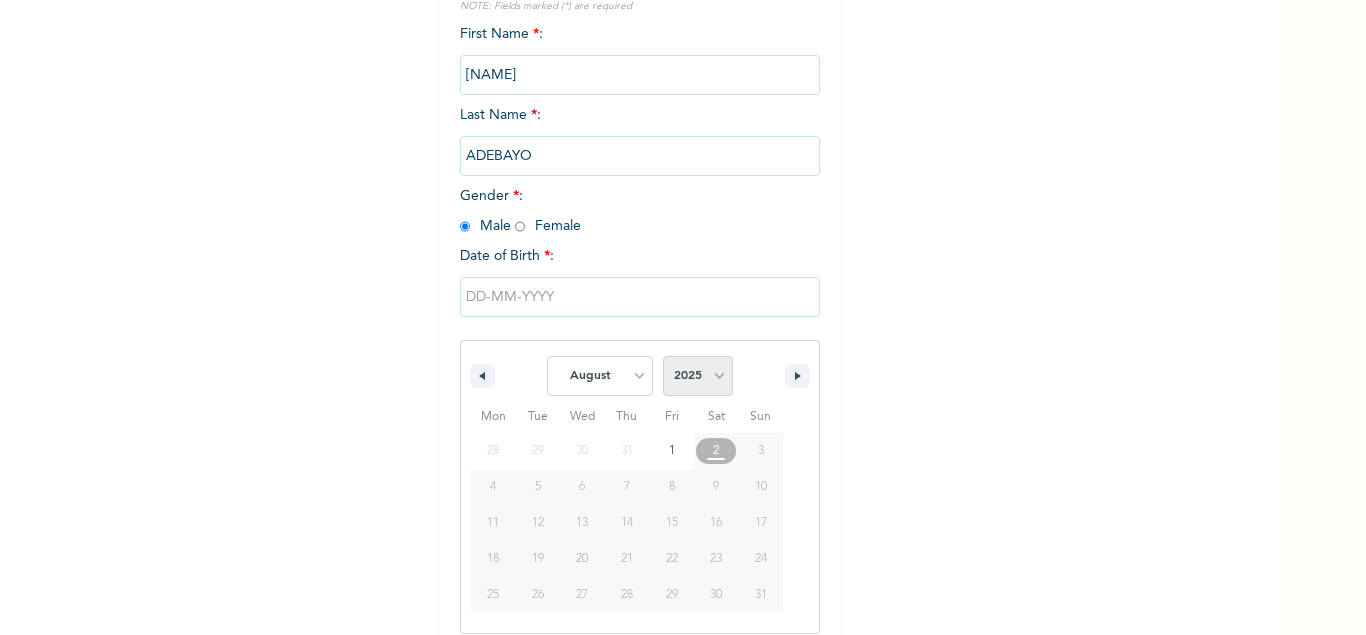 select on "1985" 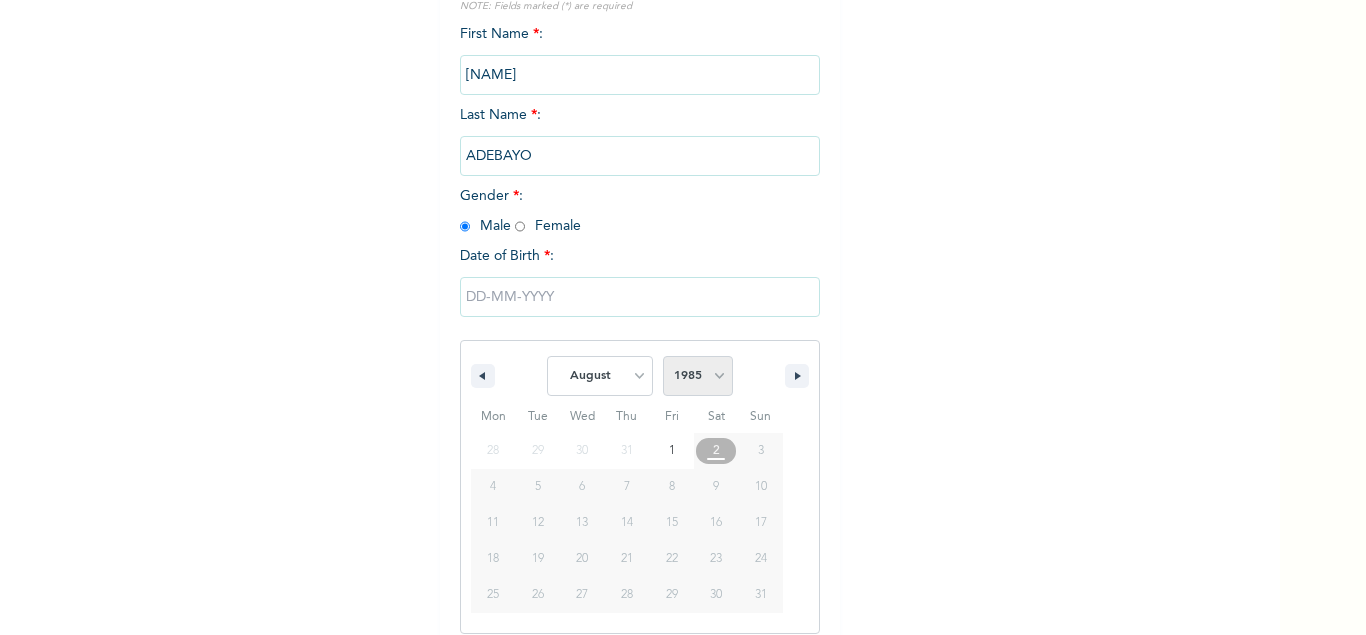 click on "1985" at bounding box center (0, 0) 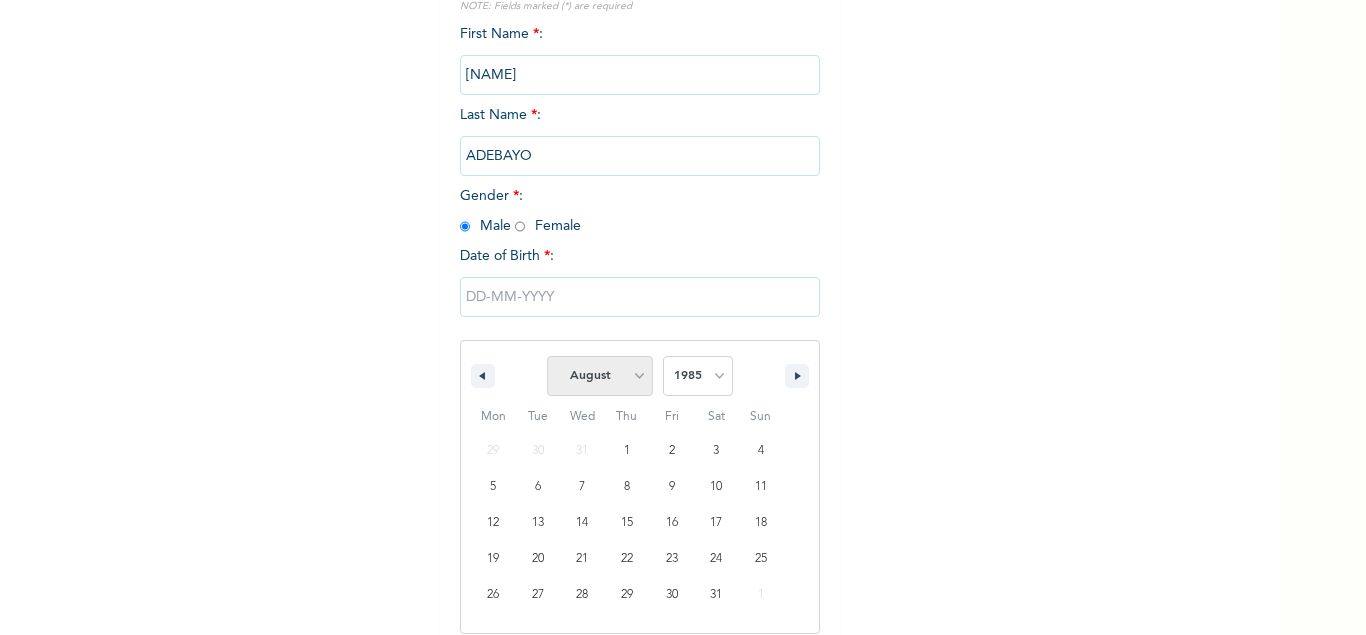 click on "January February March April May June July August September October November December" at bounding box center [600, 376] 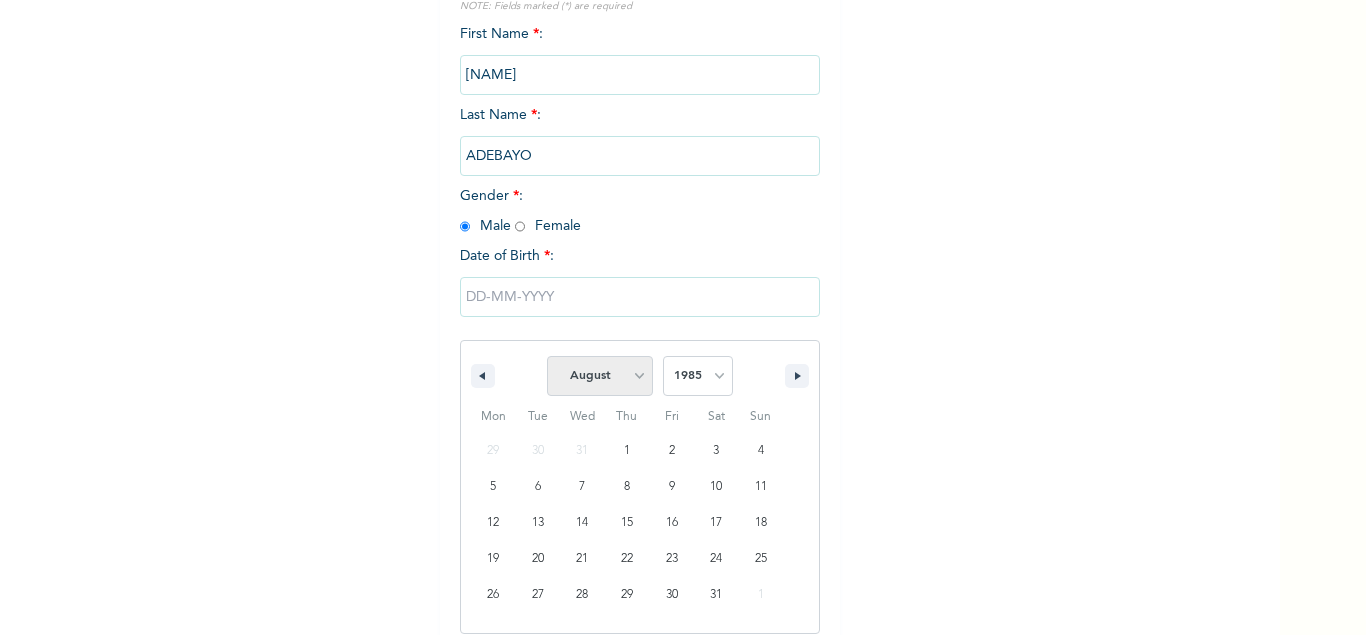select on "8" 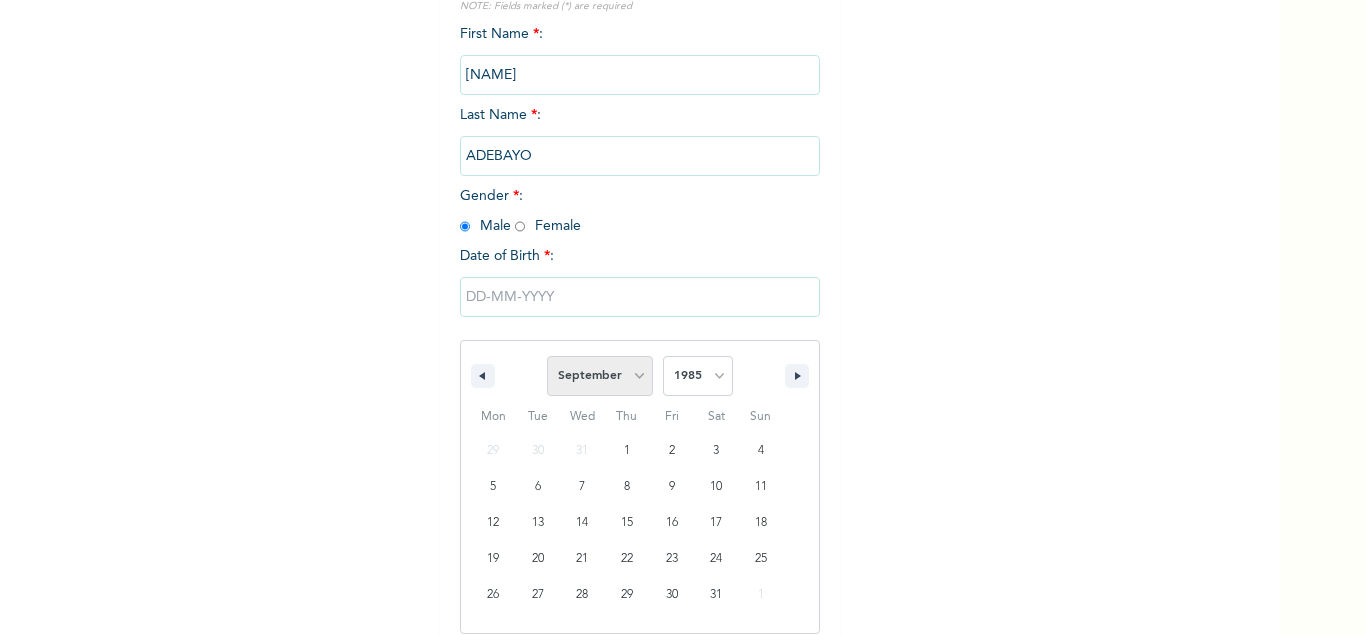 click on "September" at bounding box center [0, 0] 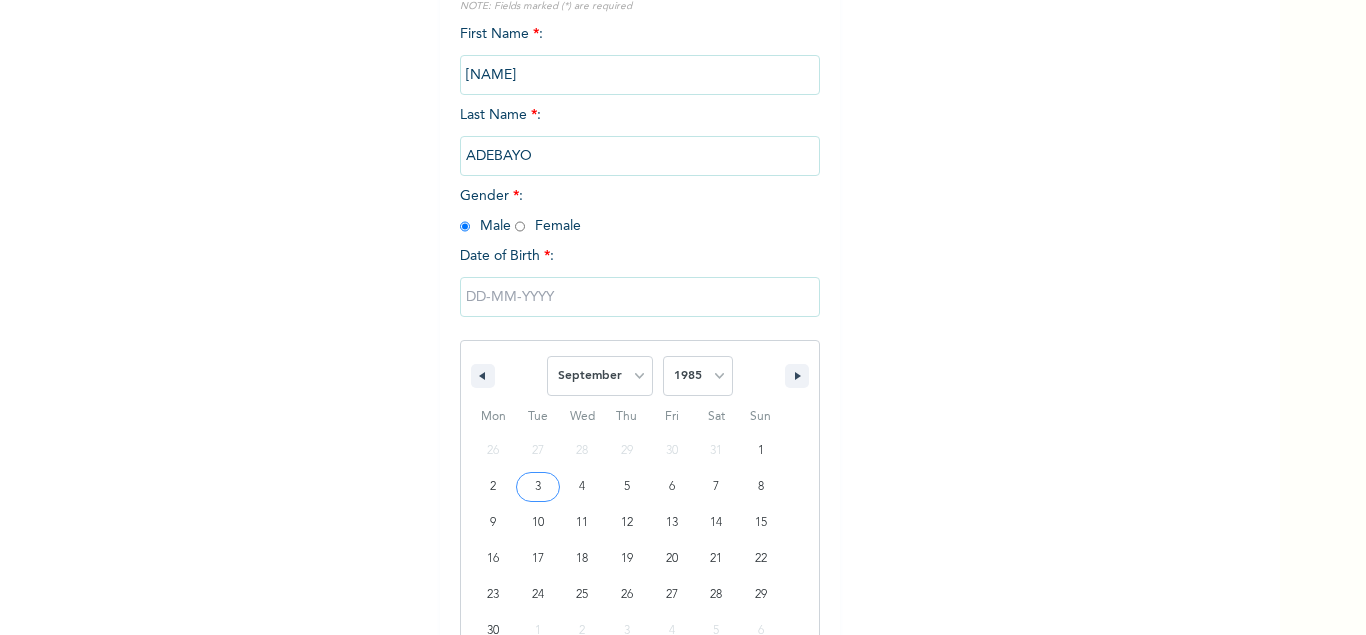 type on "[DATE]" 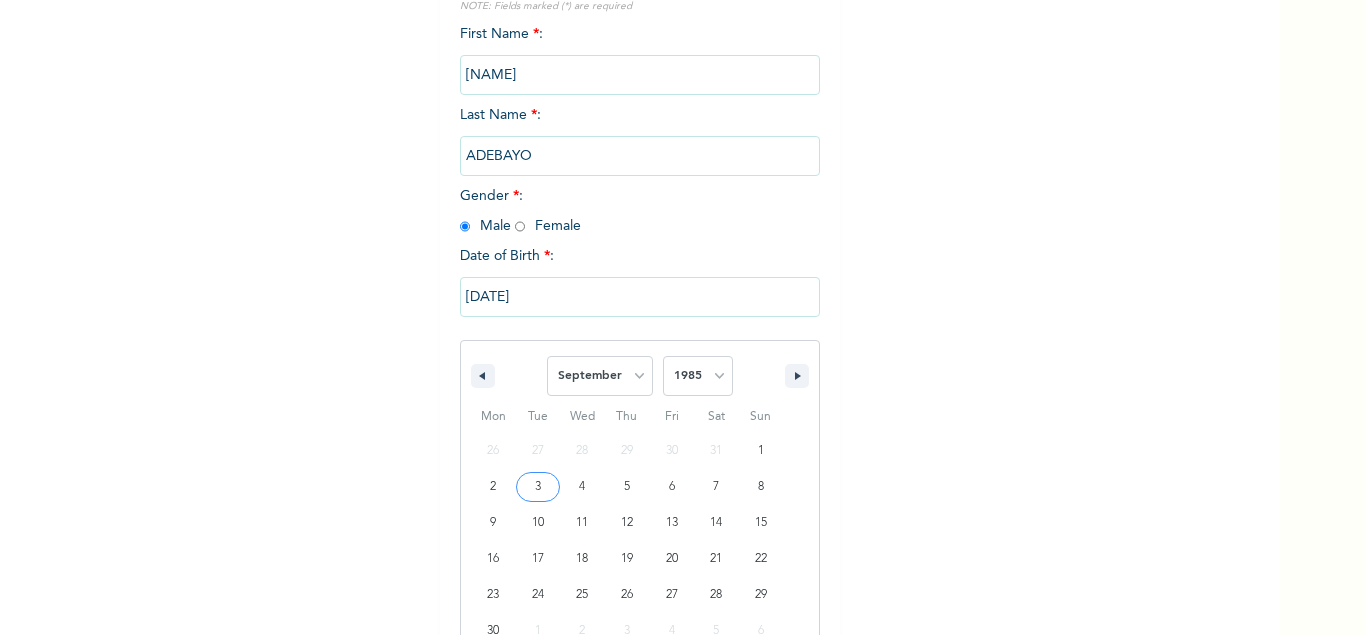 scroll, scrollTop: 53, scrollLeft: 0, axis: vertical 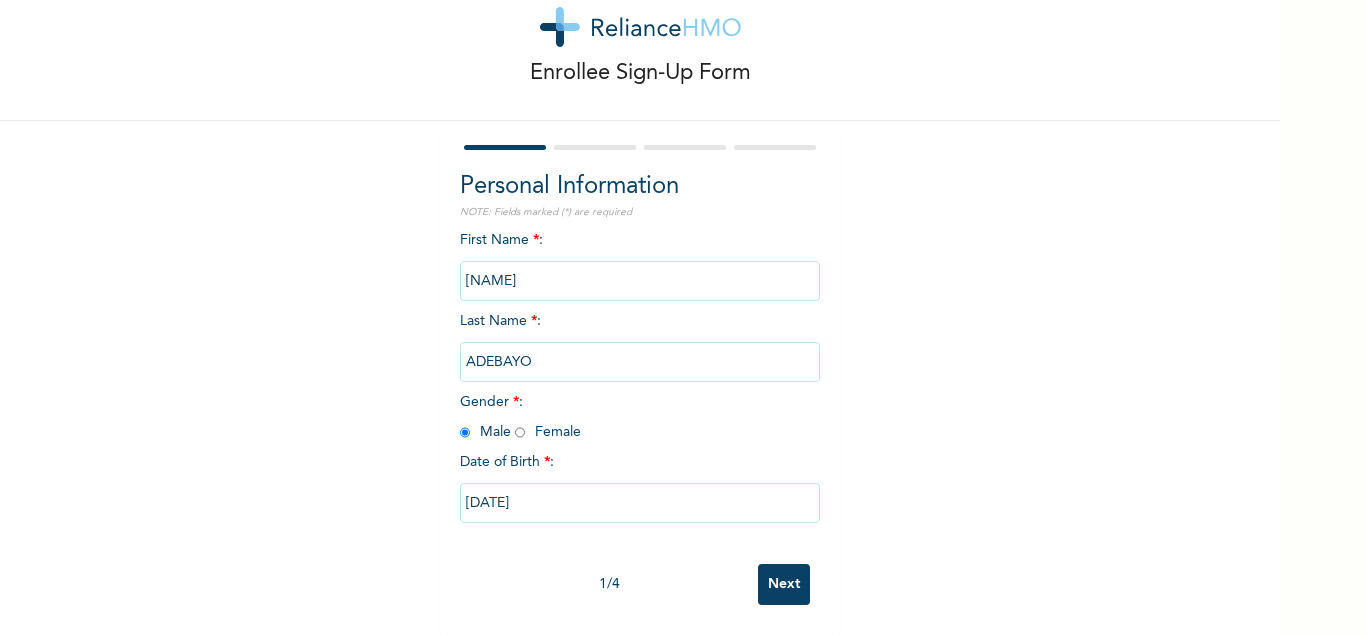 click on "Next" at bounding box center [784, 584] 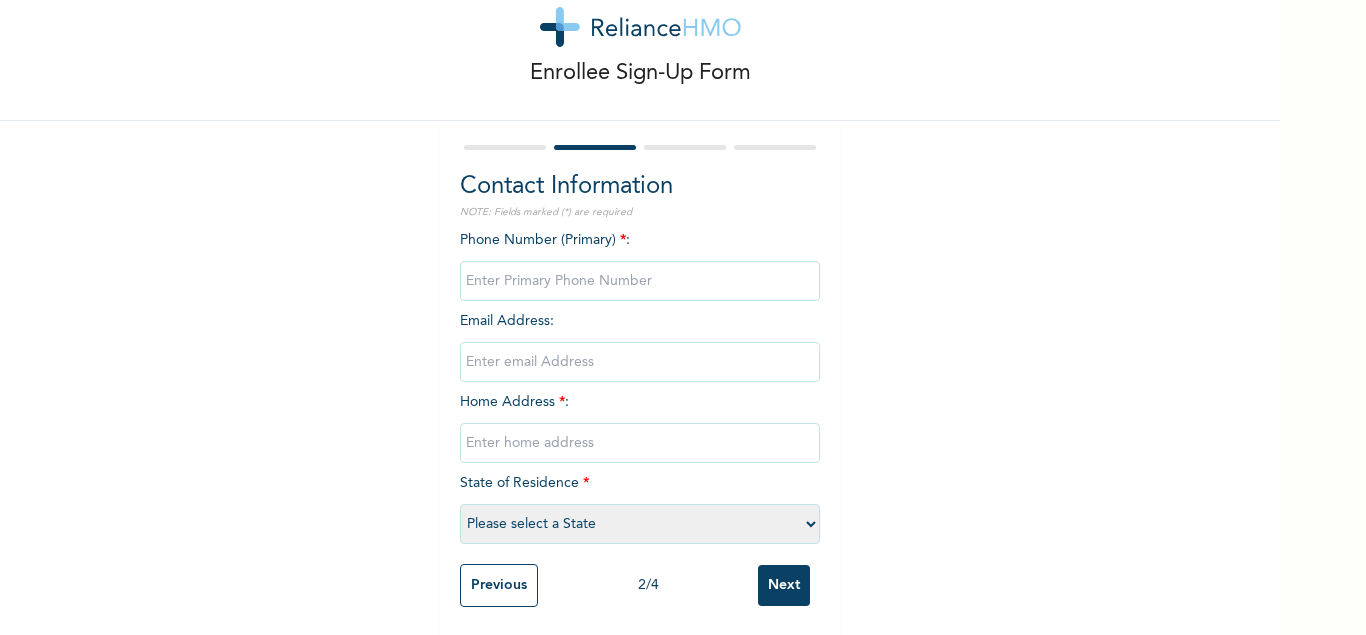 click at bounding box center [640, 281] 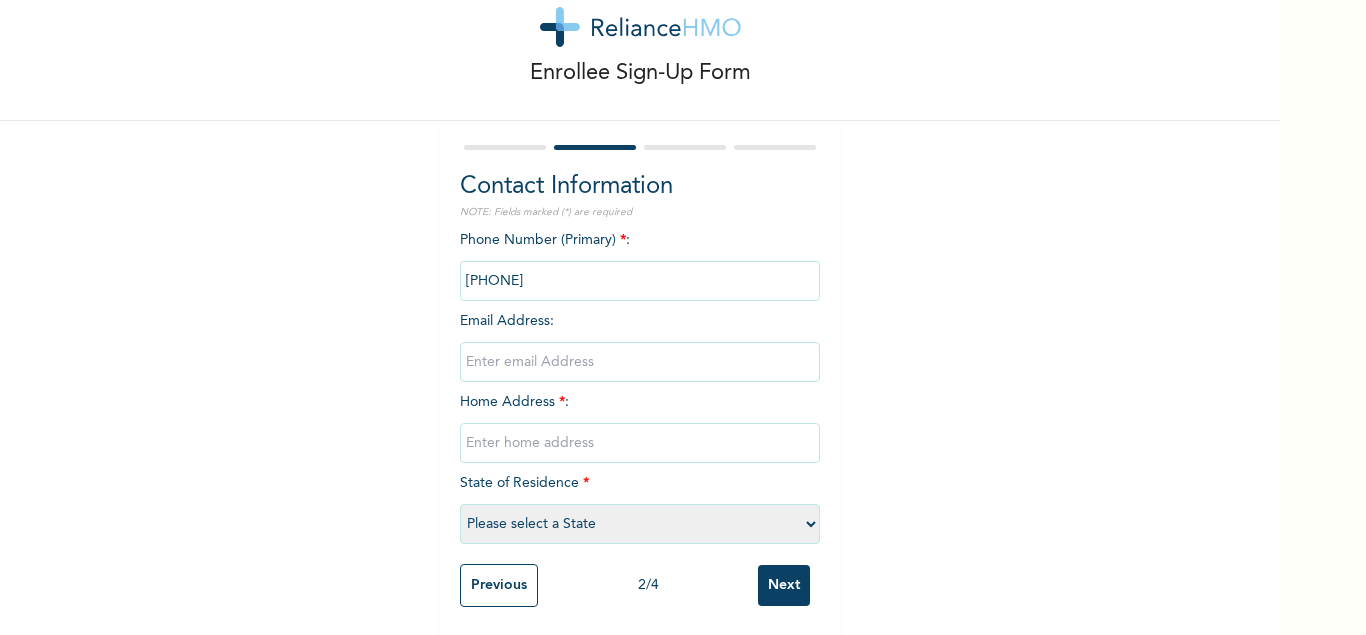 type on "[PHONE]" 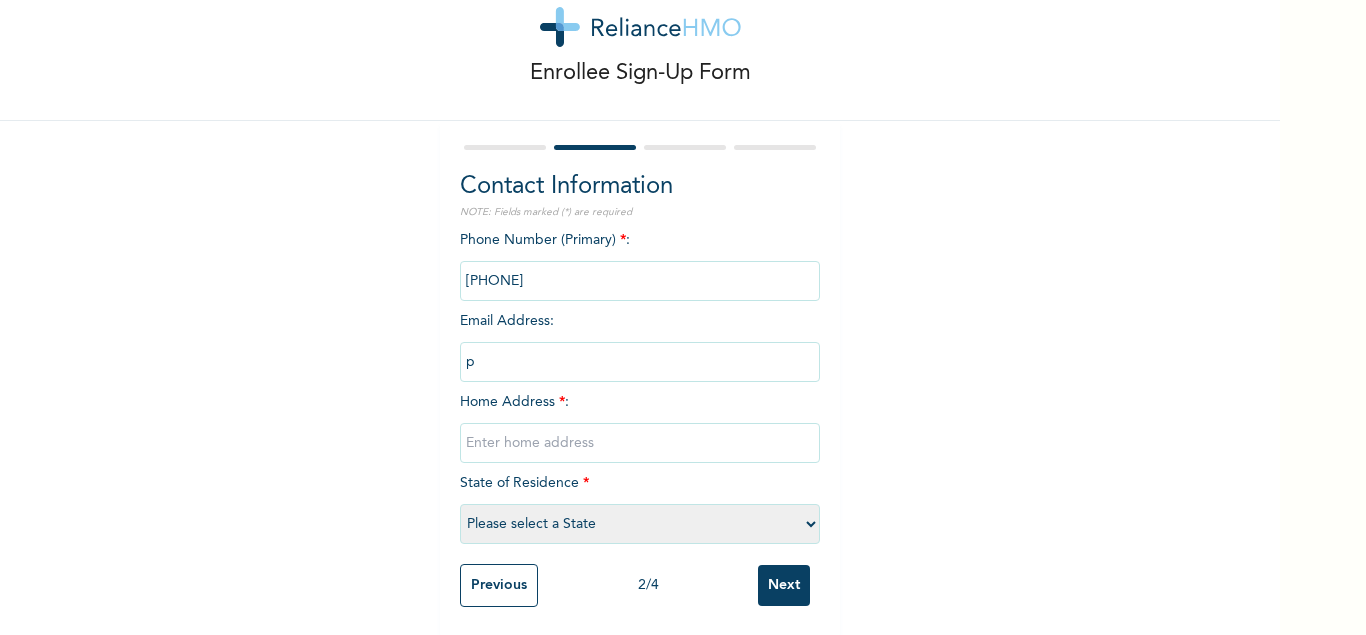 click on "p" at bounding box center (640, 362) 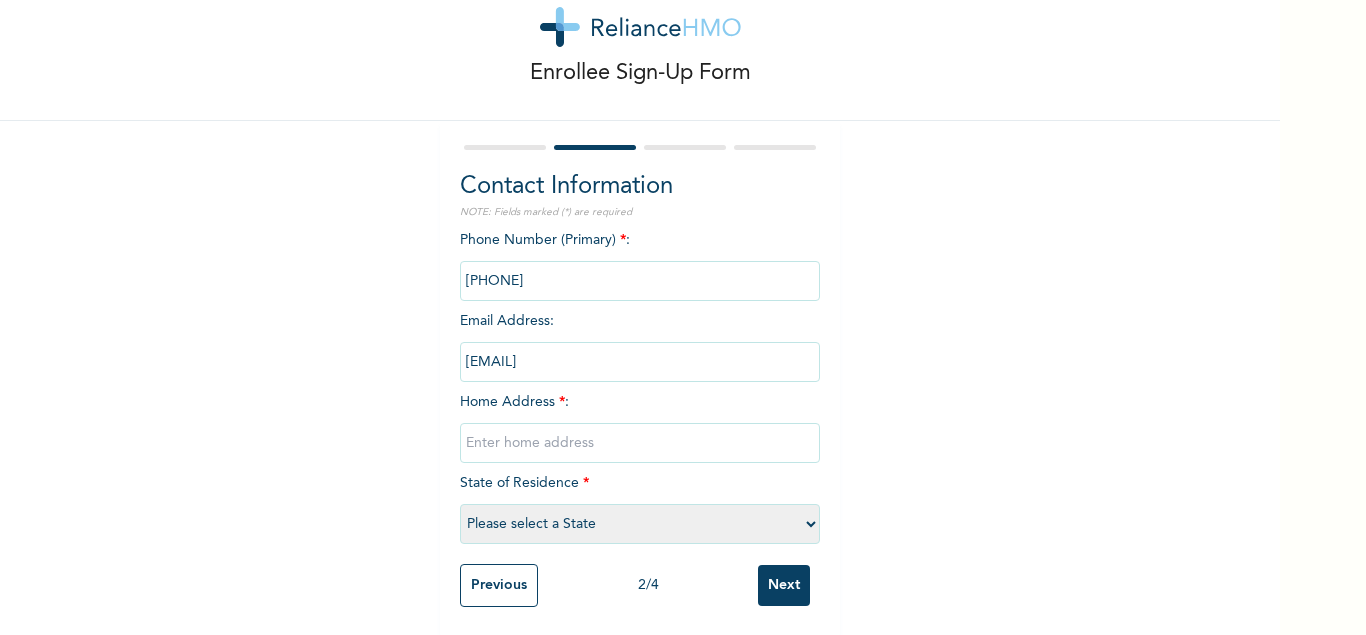type on "[EMAIL]" 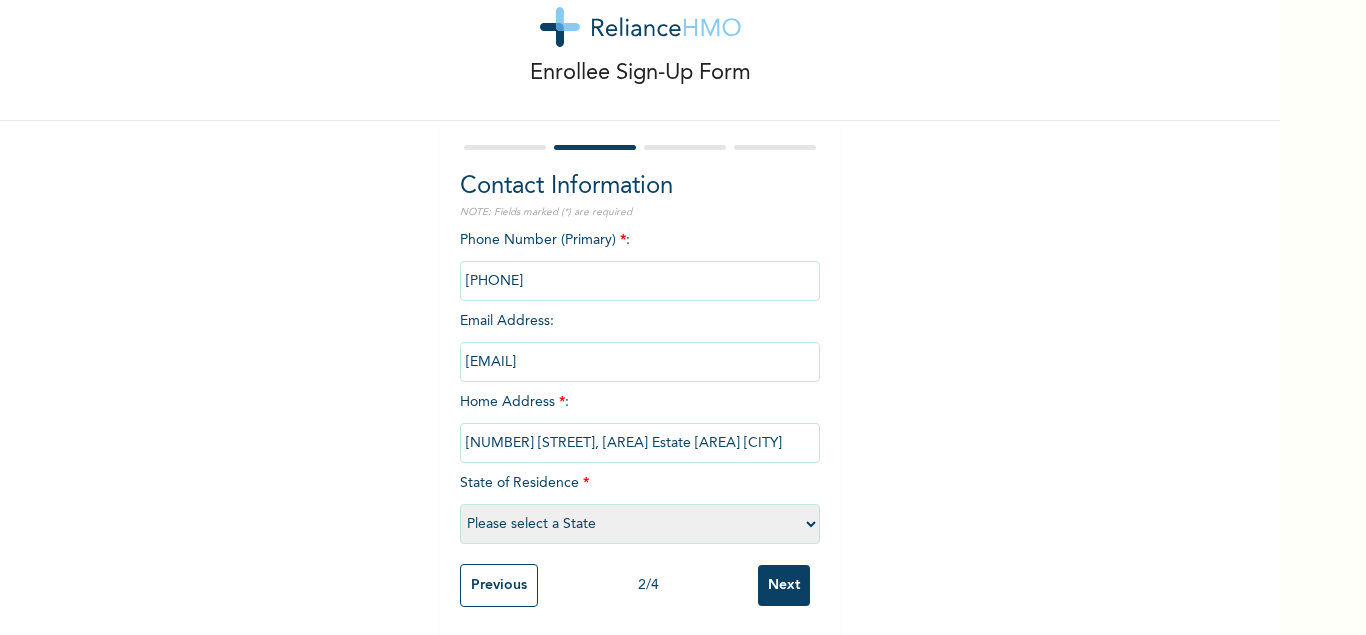 type on "[NUMBER] [STREET], [AREA] Estate [AREA] [CITY]" 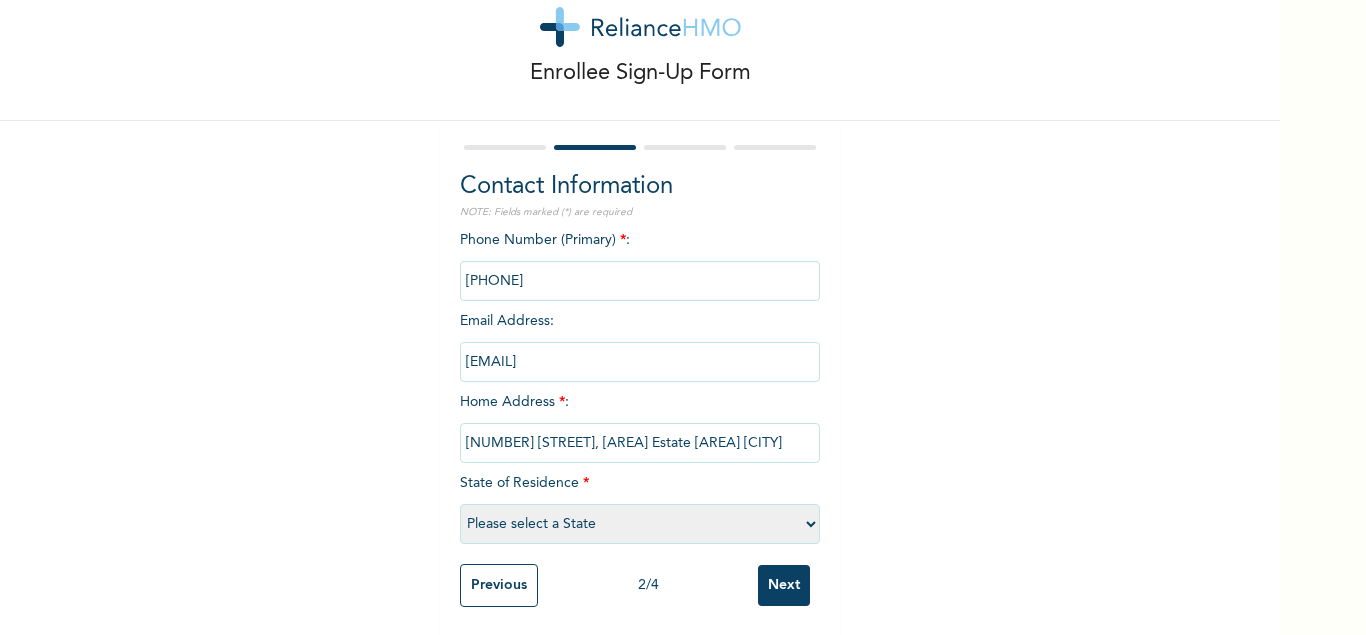 click on "Please select a State Abia Abuja (FCT) Adamawa Akwa Ibom Anambra Bauchi Bayelsa Benue Borno Cross River Delta Ebonyi Edo Ekiti Enugu Gombe Imo Jigawa Kaduna Kano Katsina Kebbi Kogi Kwara Lagos Nasarawa Niger Ogun Ondo Osun Oyo Plateau Rivers Sokoto Taraba Yobe Zamfara" at bounding box center [640, 524] 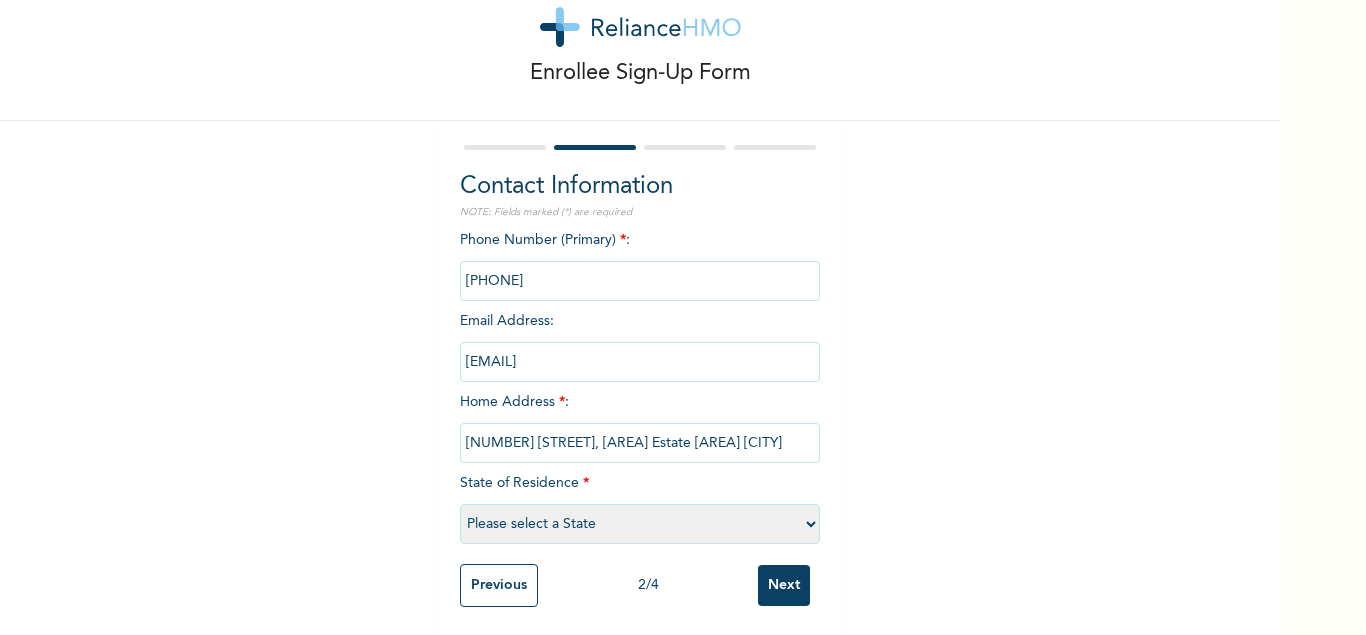select on "25" 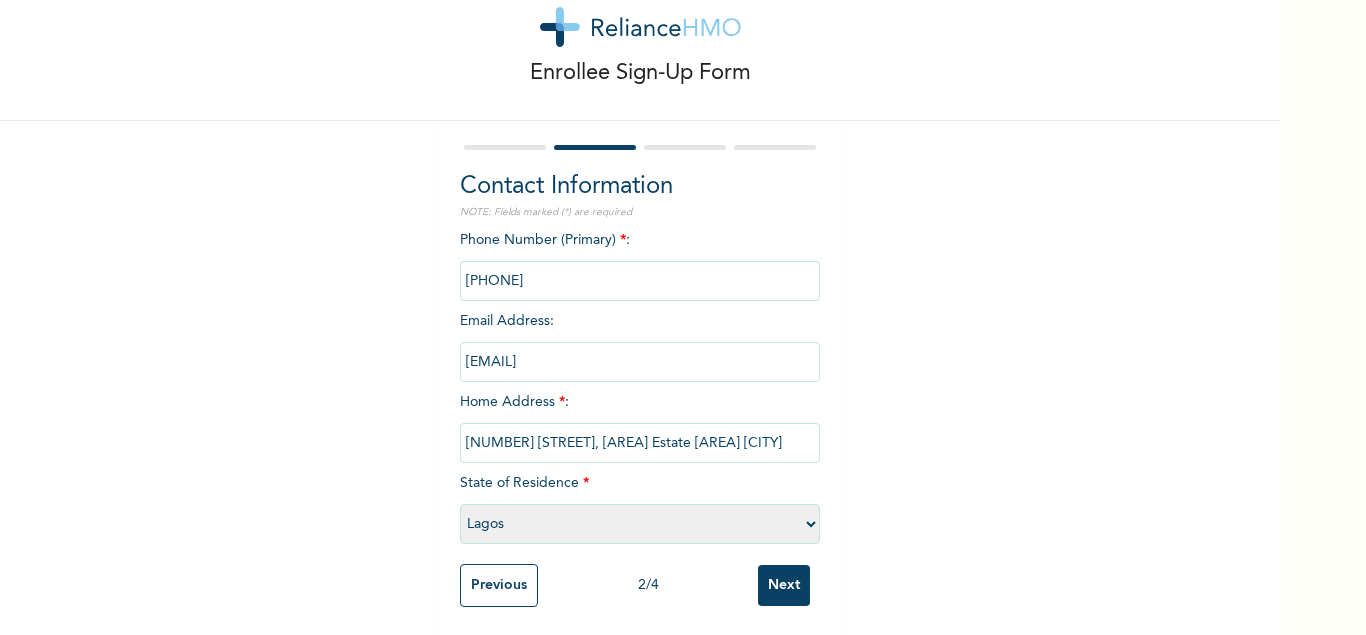 click on "Lagos" at bounding box center (0, 0) 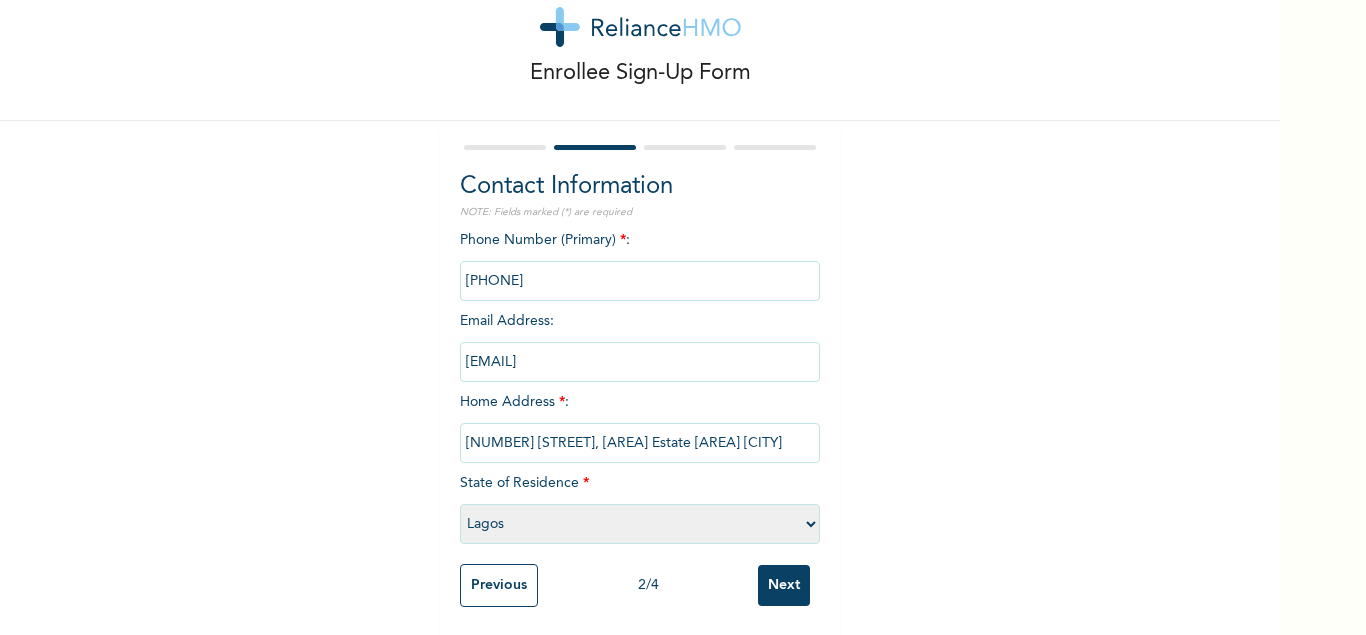 click on "Next" at bounding box center (784, 585) 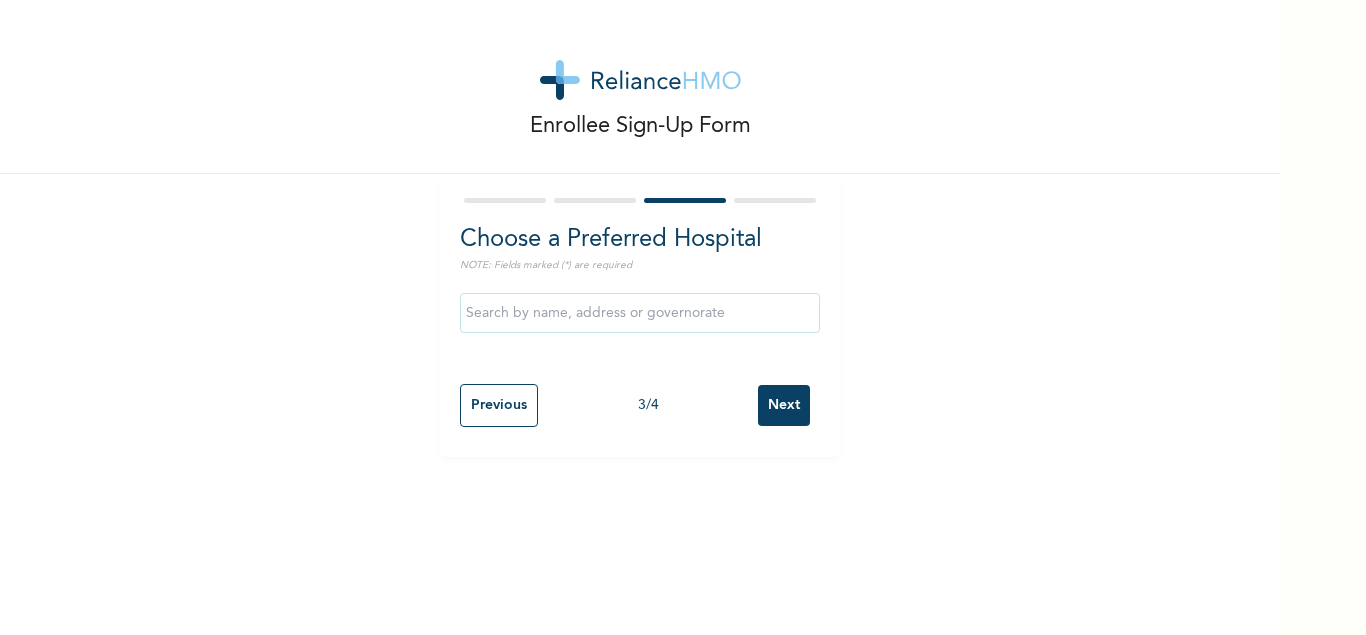 click at bounding box center [640, 313] 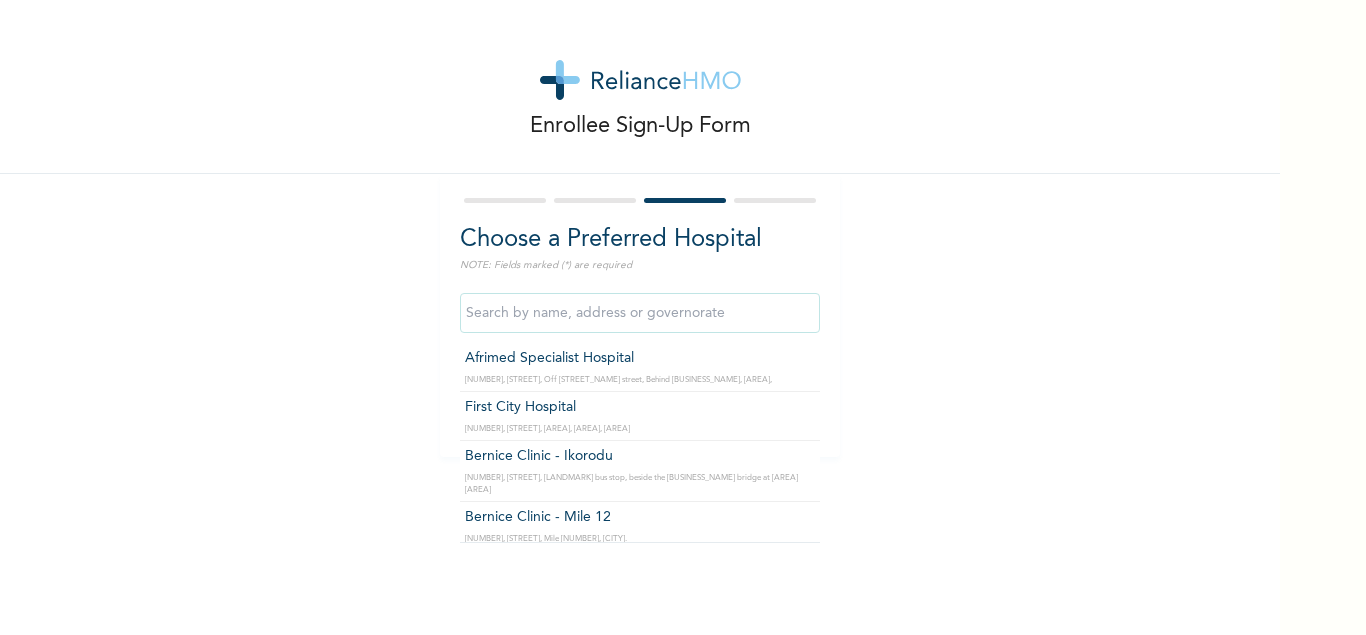 type on "First City Hospital" 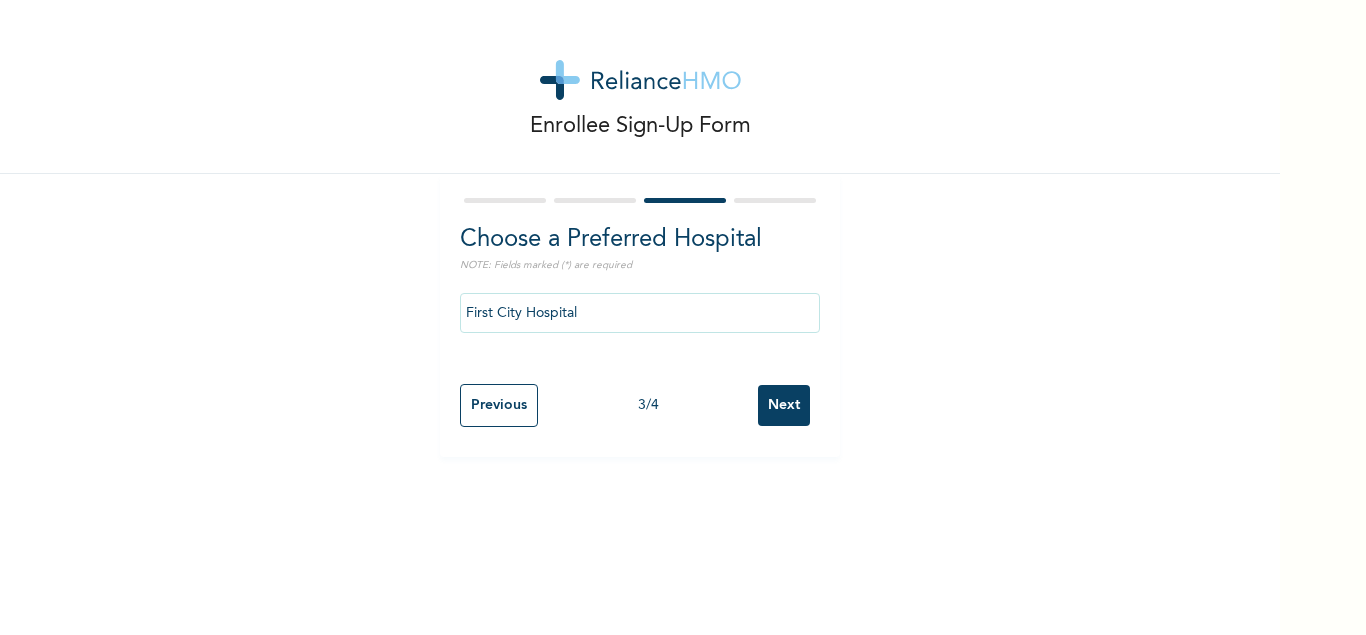 click on "Next" at bounding box center [784, 405] 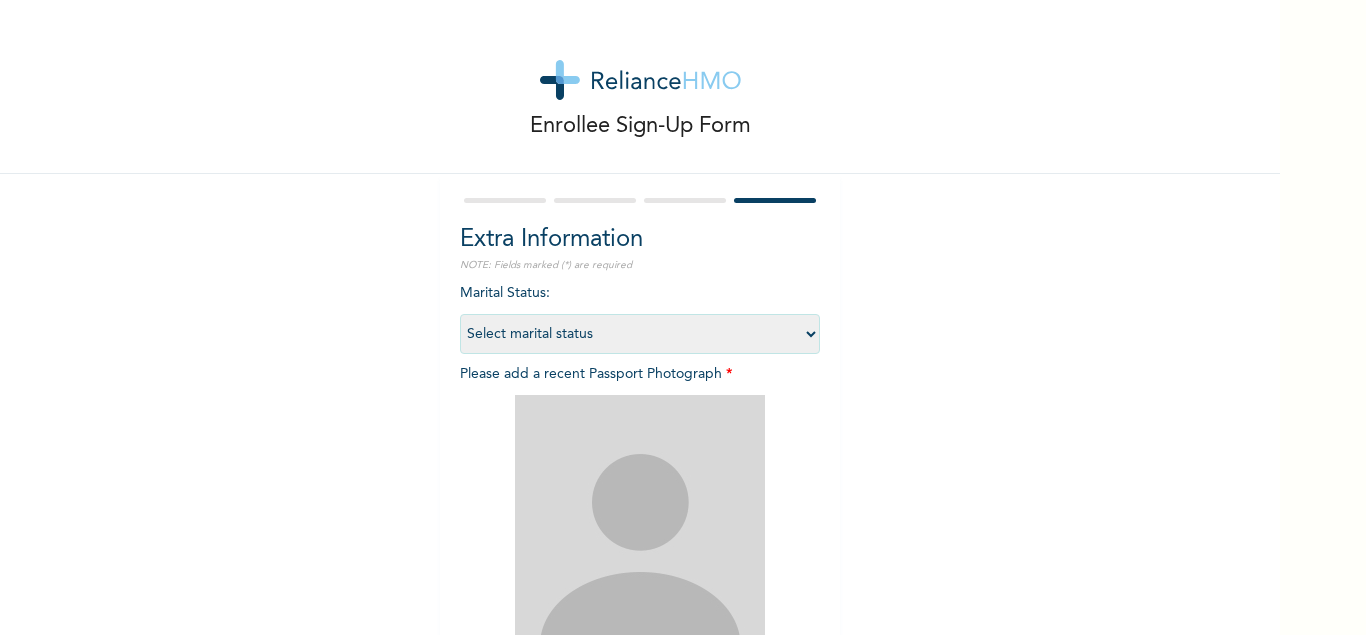 click on "Select marital status Single Married Divorced Widow/Widower" at bounding box center [640, 334] 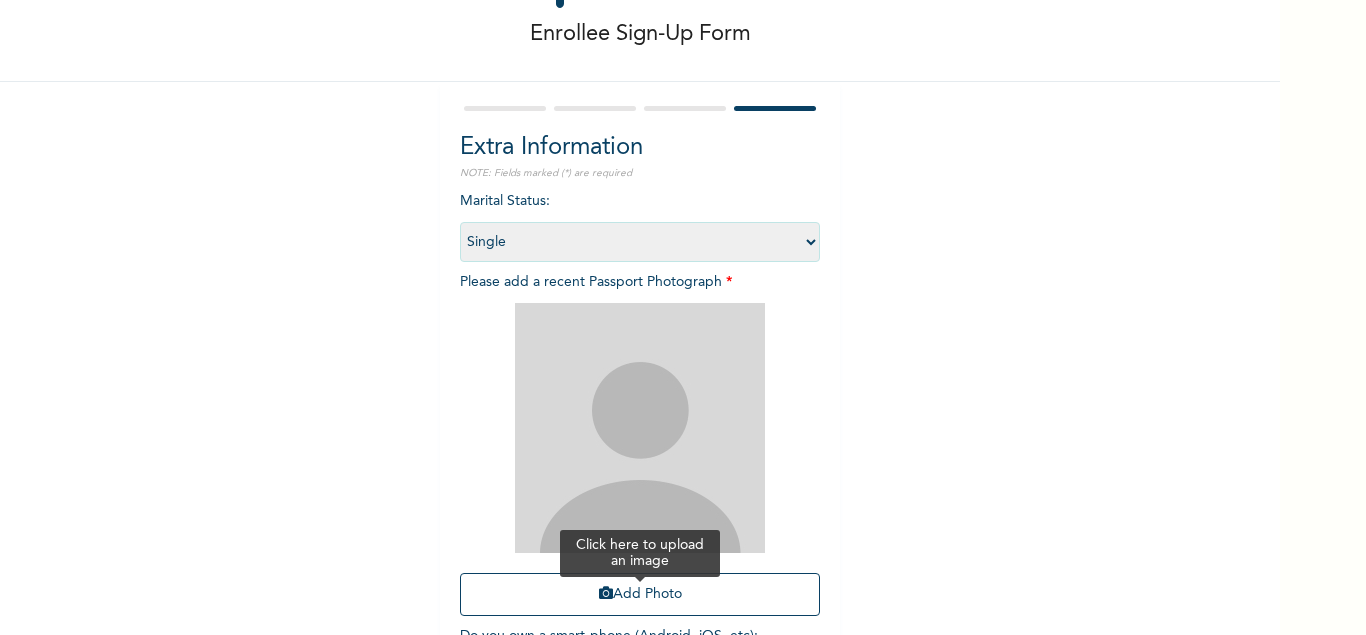 scroll, scrollTop: 226, scrollLeft: 0, axis: vertical 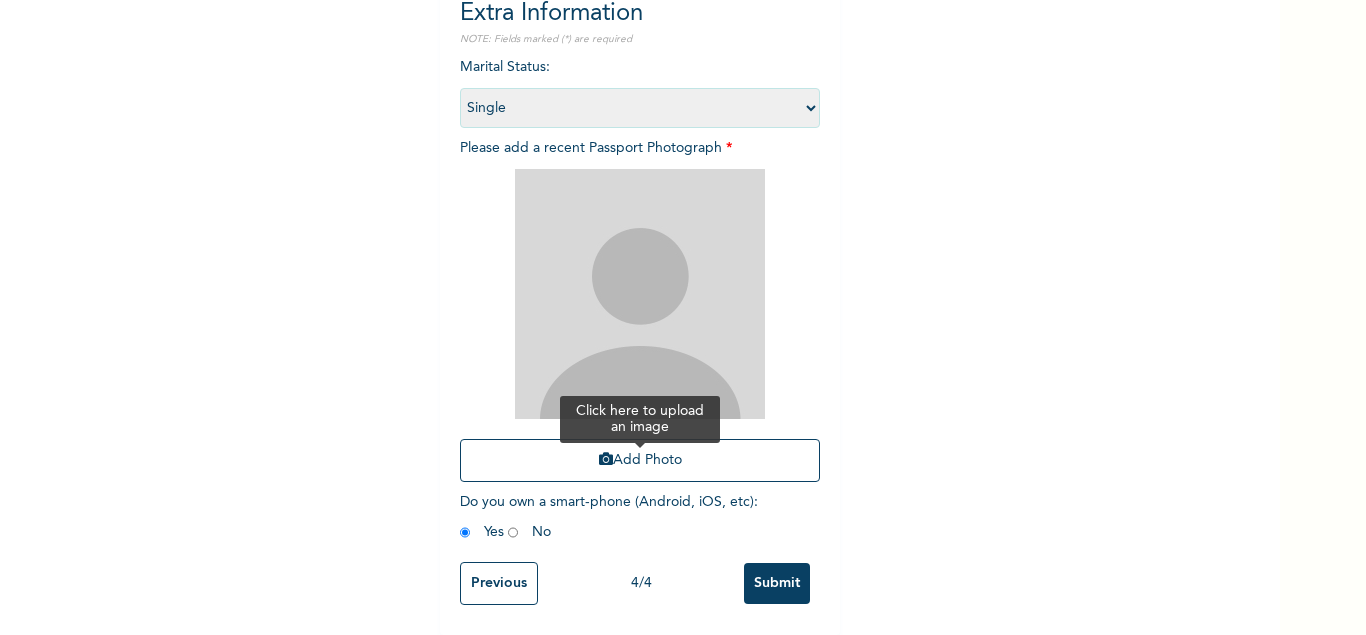 click on "Add Photo" at bounding box center [640, 460] 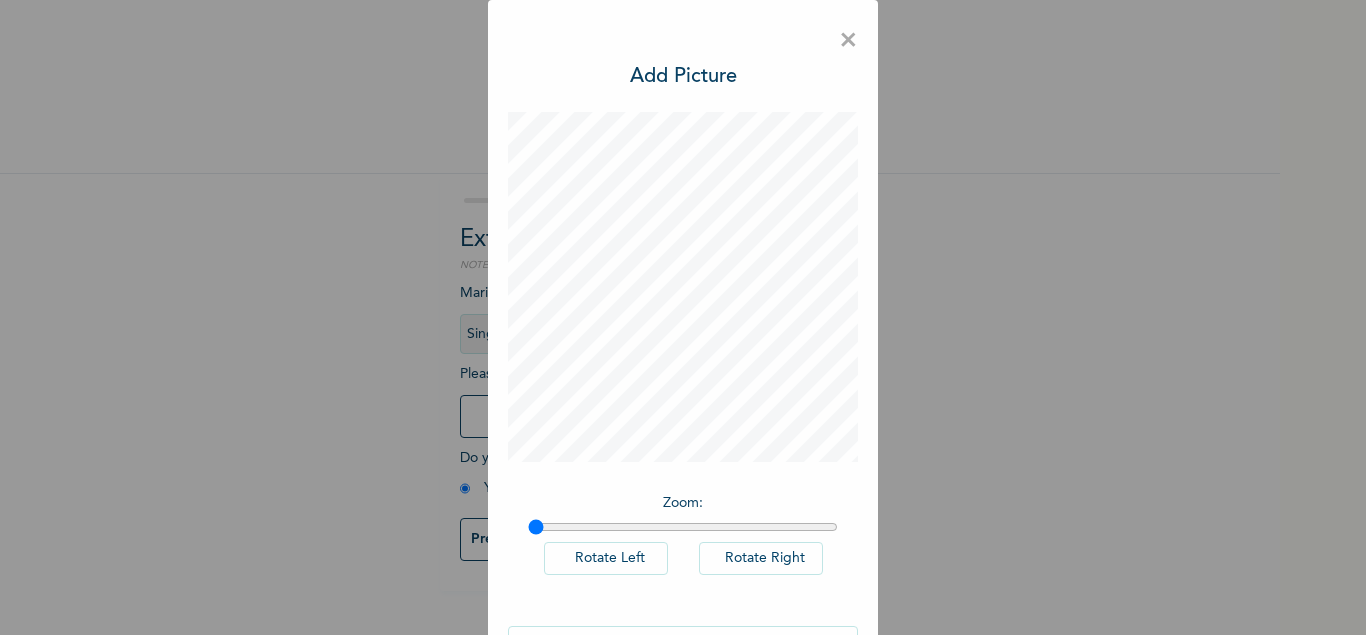 scroll, scrollTop: 0, scrollLeft: 0, axis: both 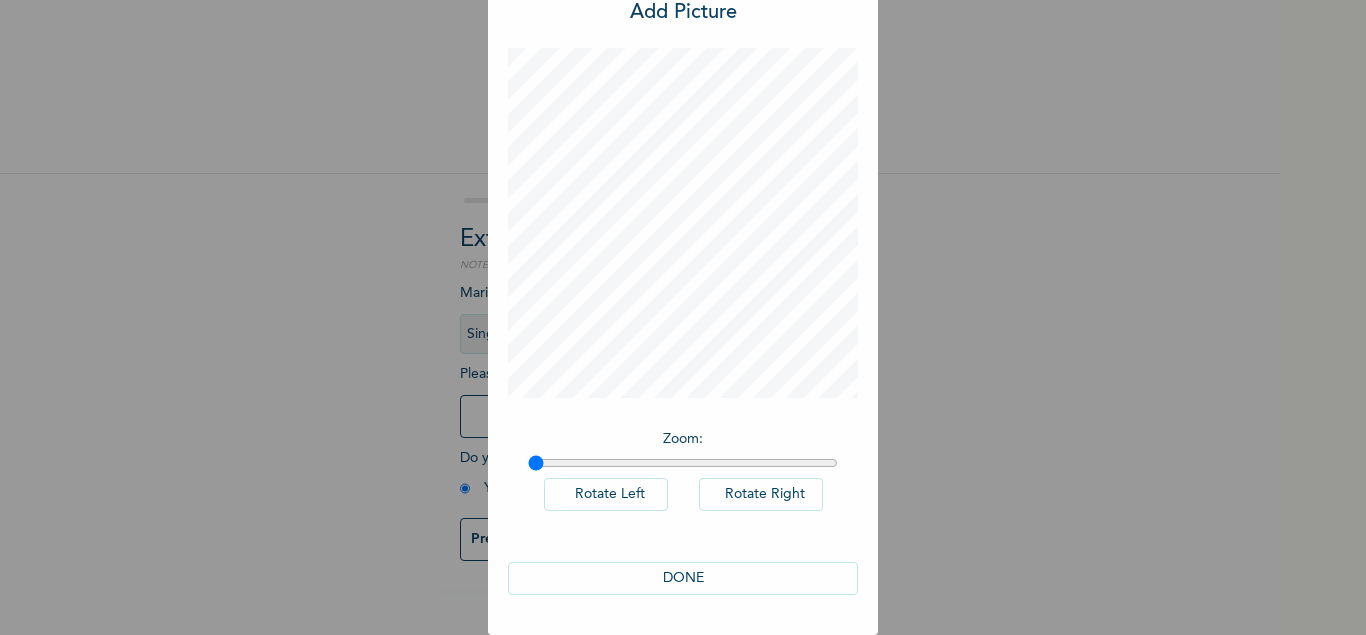 click on "DONE" at bounding box center (683, 578) 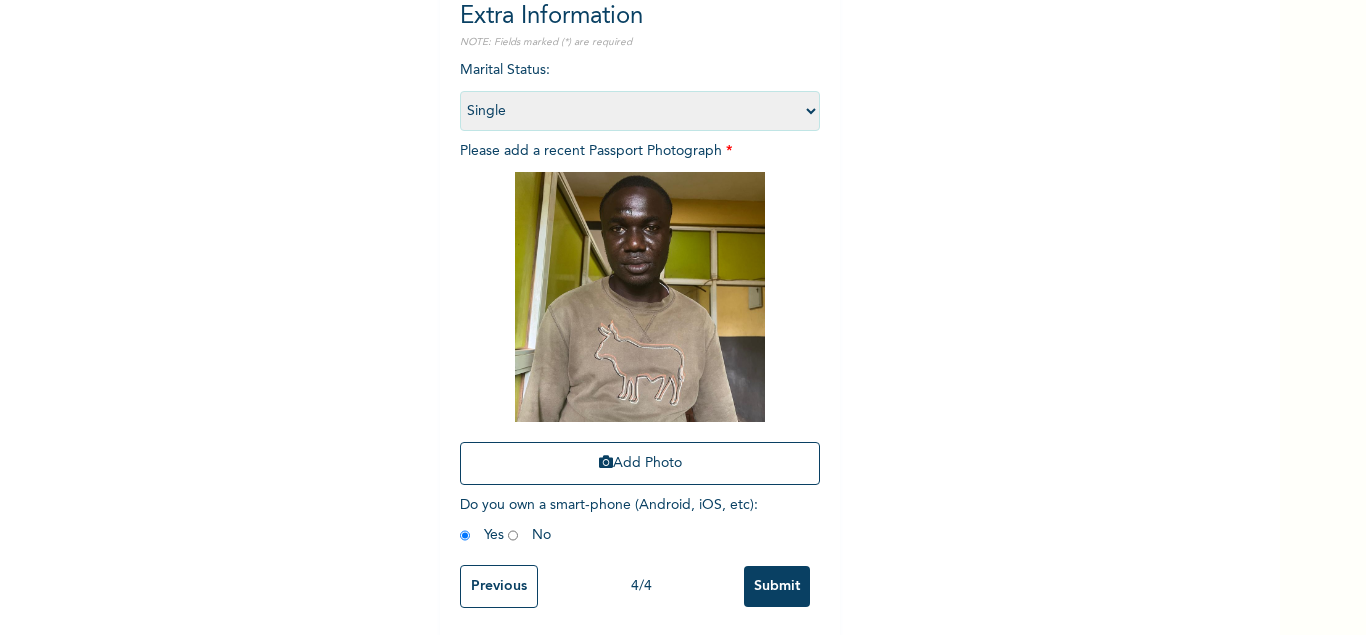 scroll, scrollTop: 226, scrollLeft: 0, axis: vertical 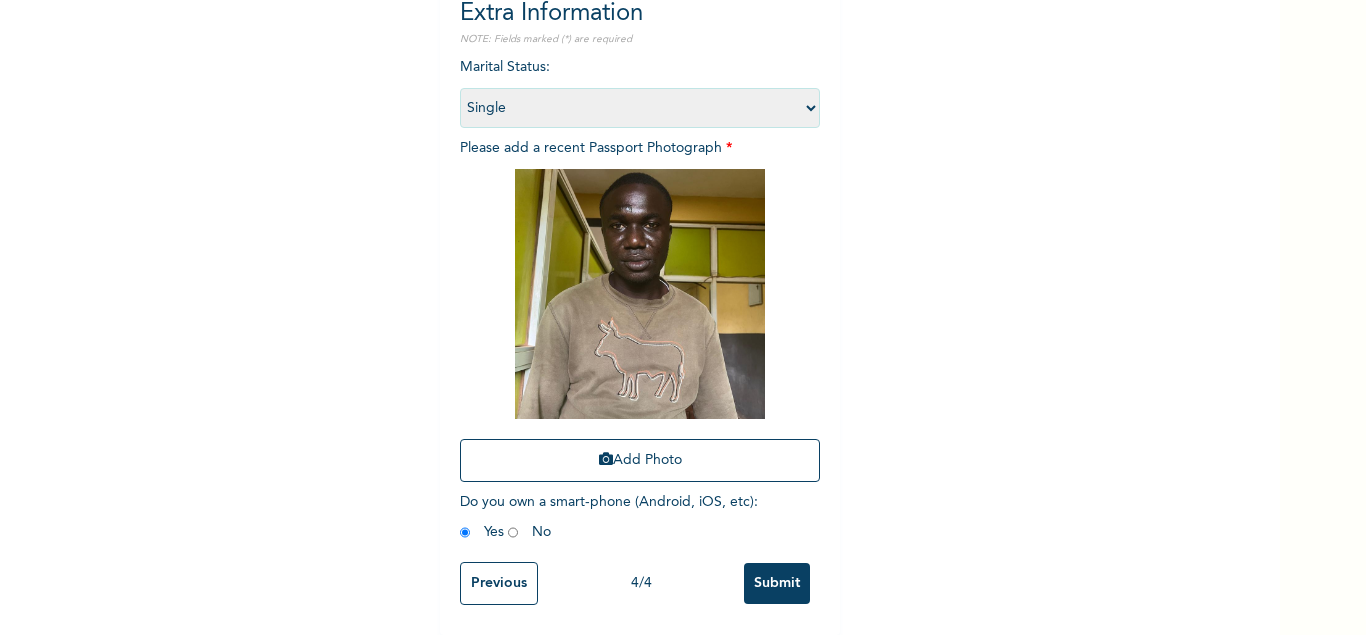 click on "Submit" at bounding box center (777, 583) 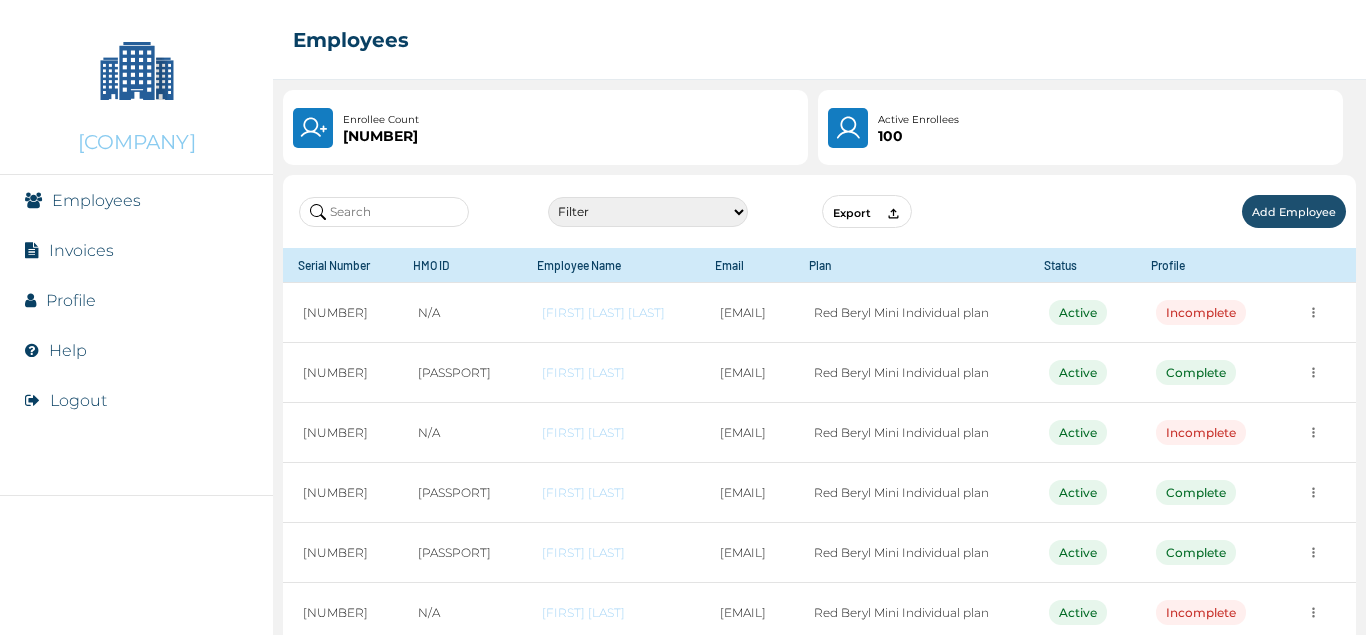scroll, scrollTop: 0, scrollLeft: 0, axis: both 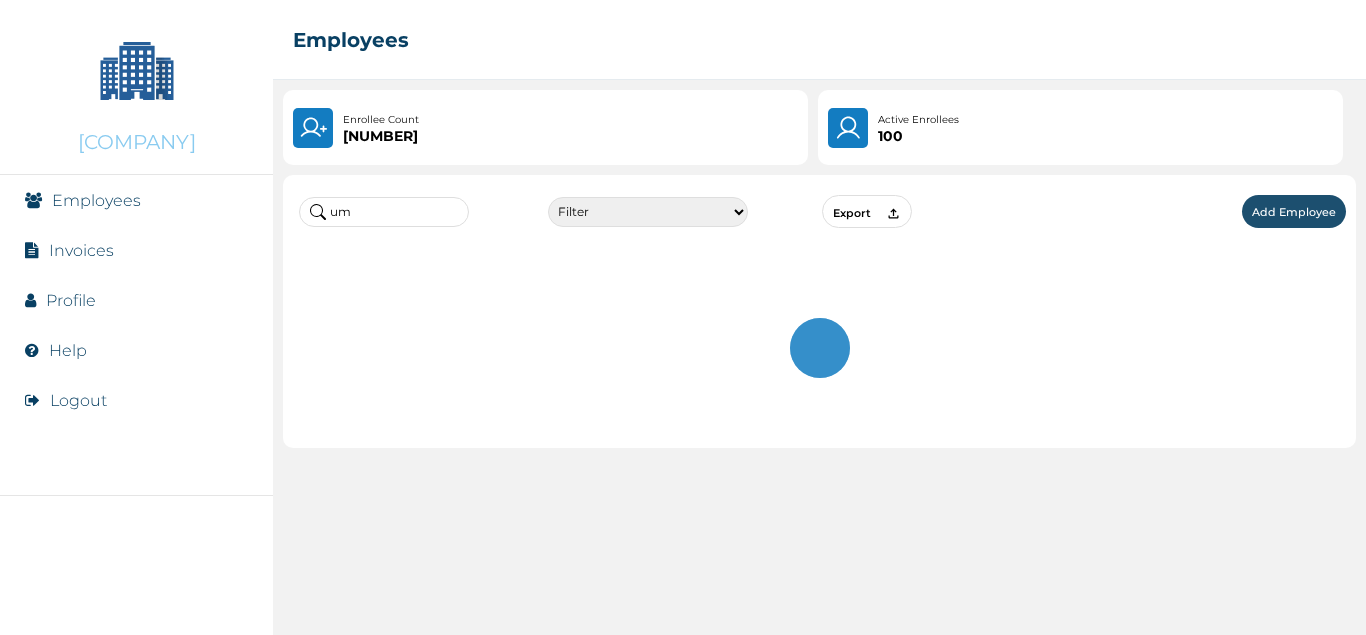 type on "u" 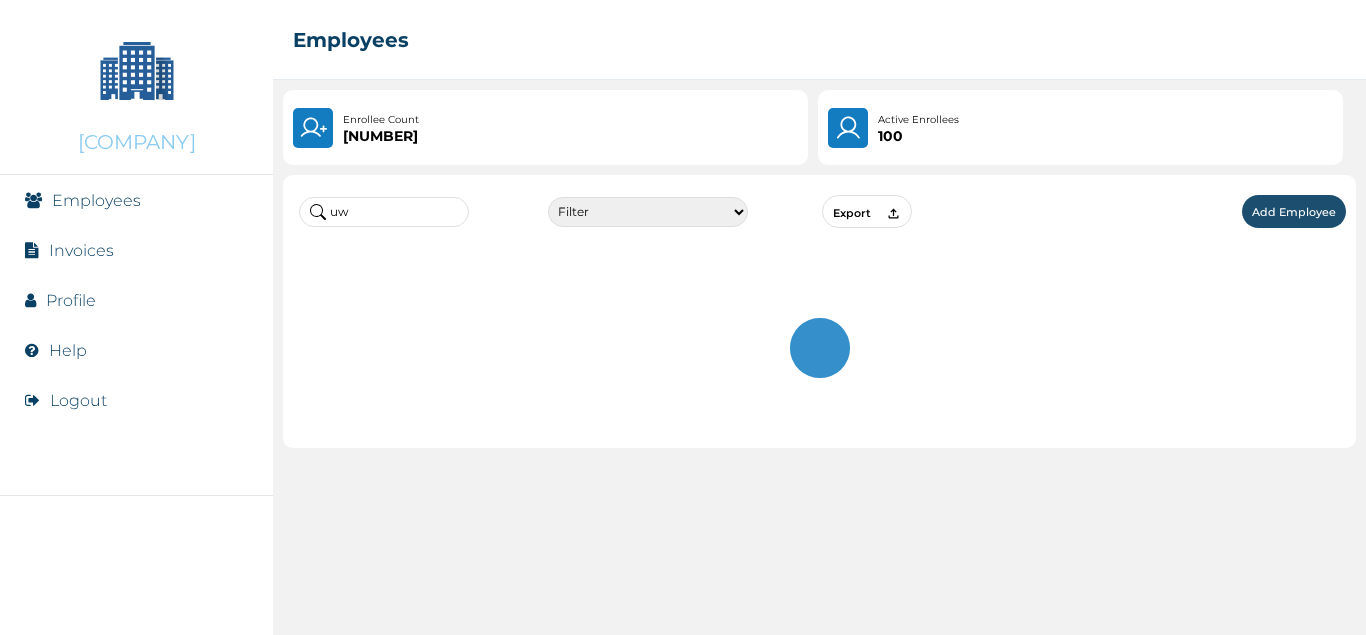 type on "u" 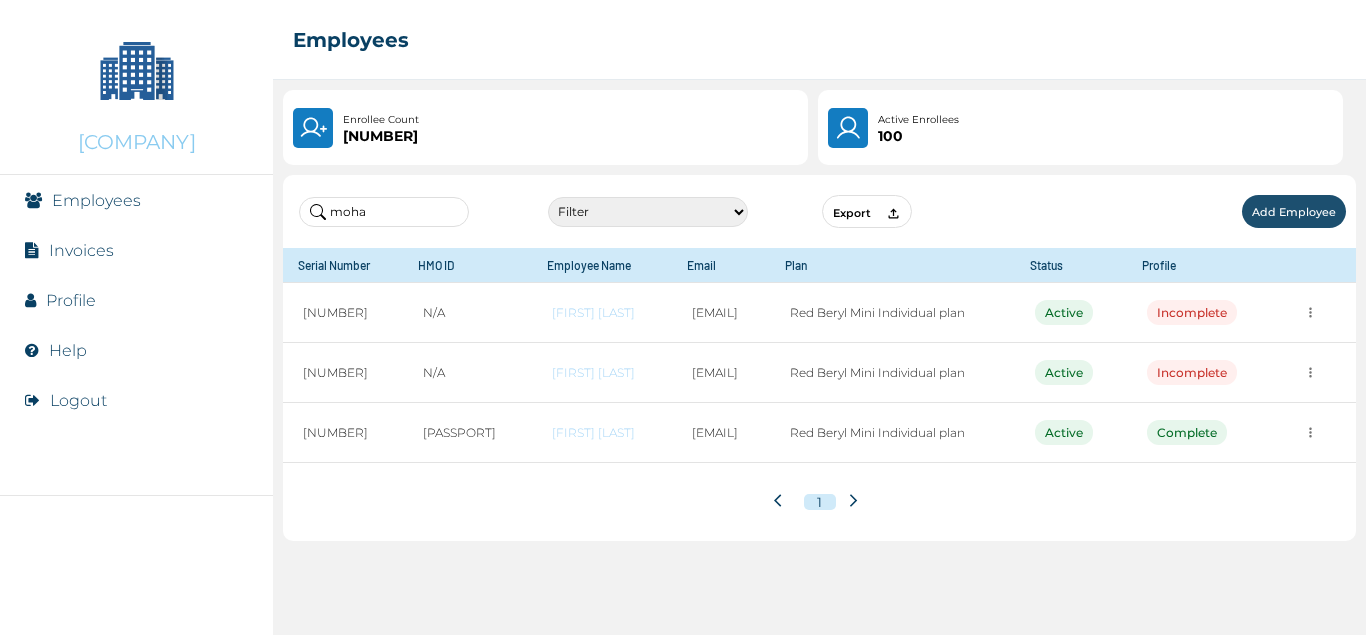 drag, startPoint x: 925, startPoint y: -28, endPoint x: 934, endPoint y: -19, distance: 12.727922 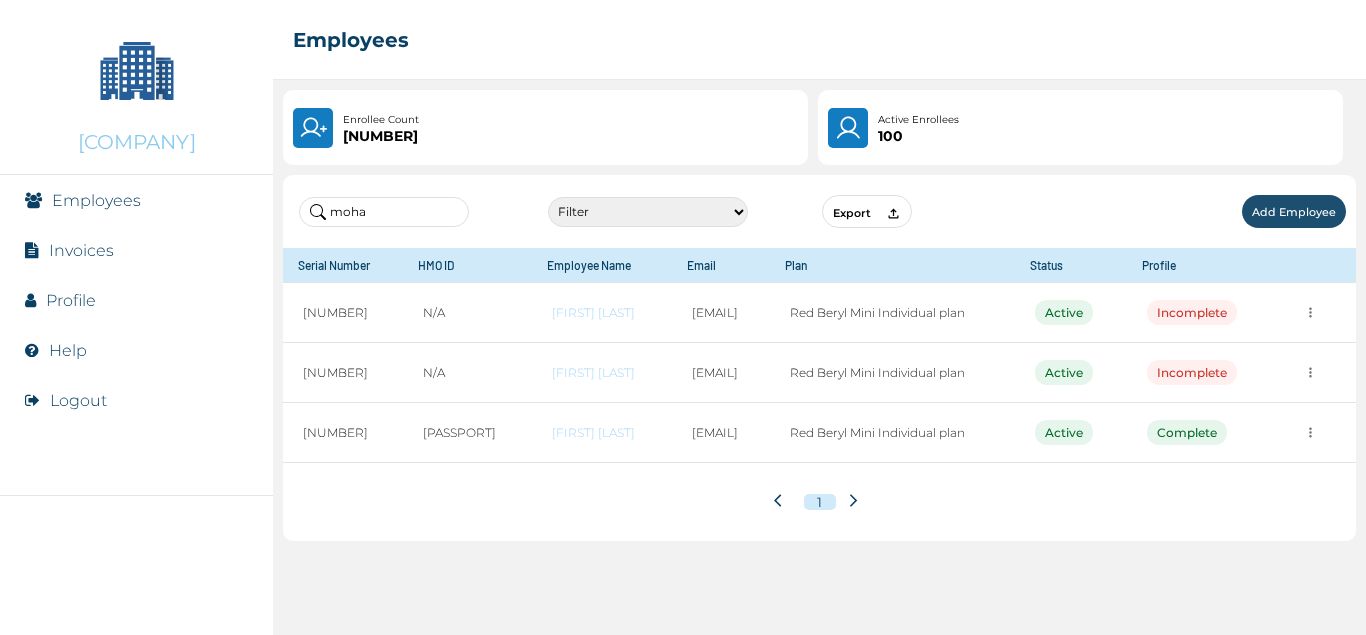 drag, startPoint x: 388, startPoint y: 209, endPoint x: 319, endPoint y: 195, distance: 70.40597 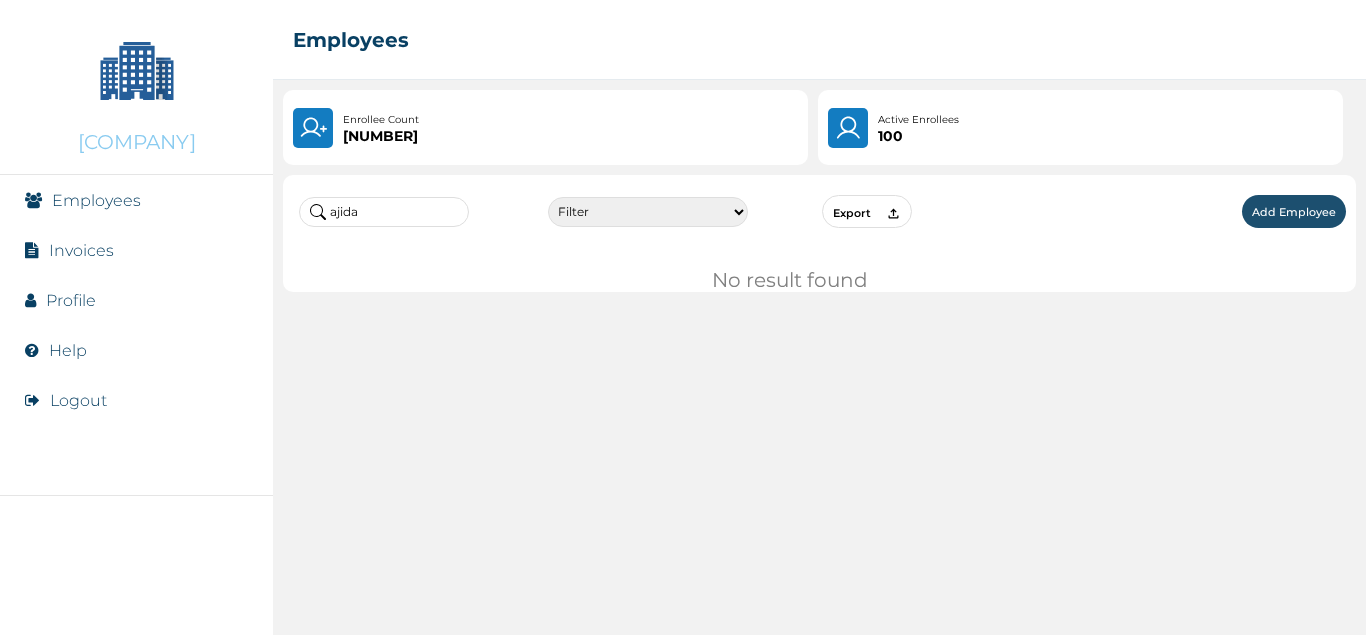 type on "ajida" 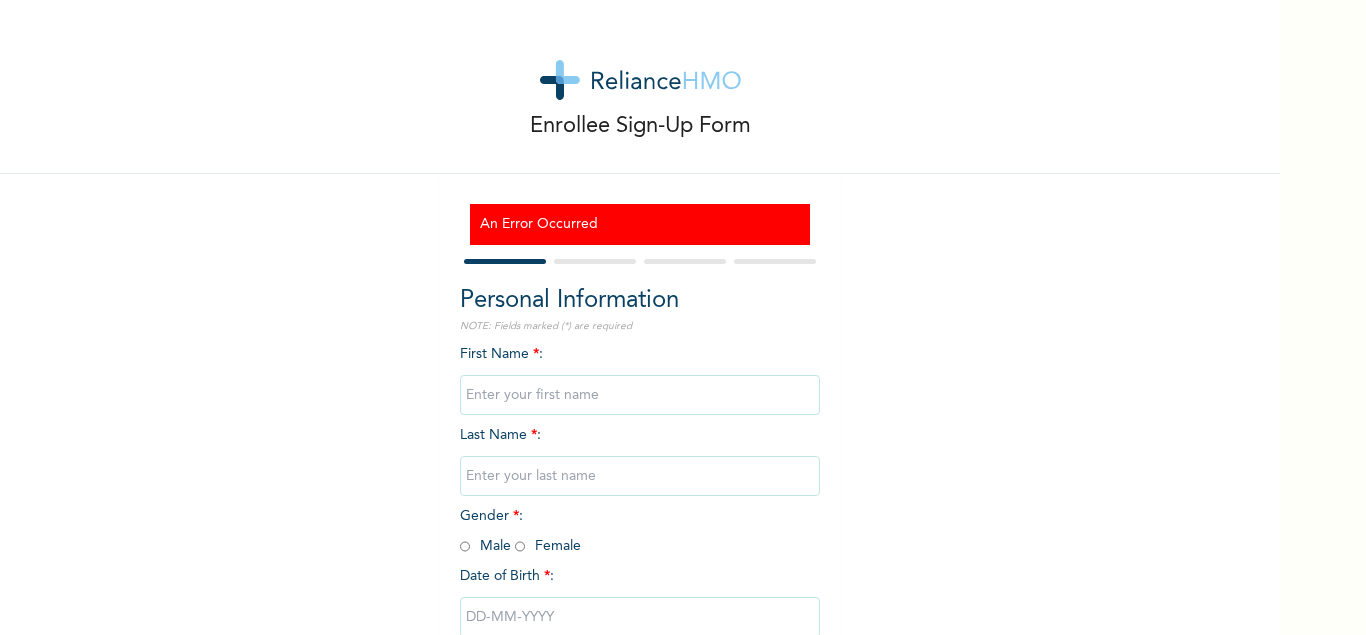 scroll, scrollTop: 0, scrollLeft: 0, axis: both 